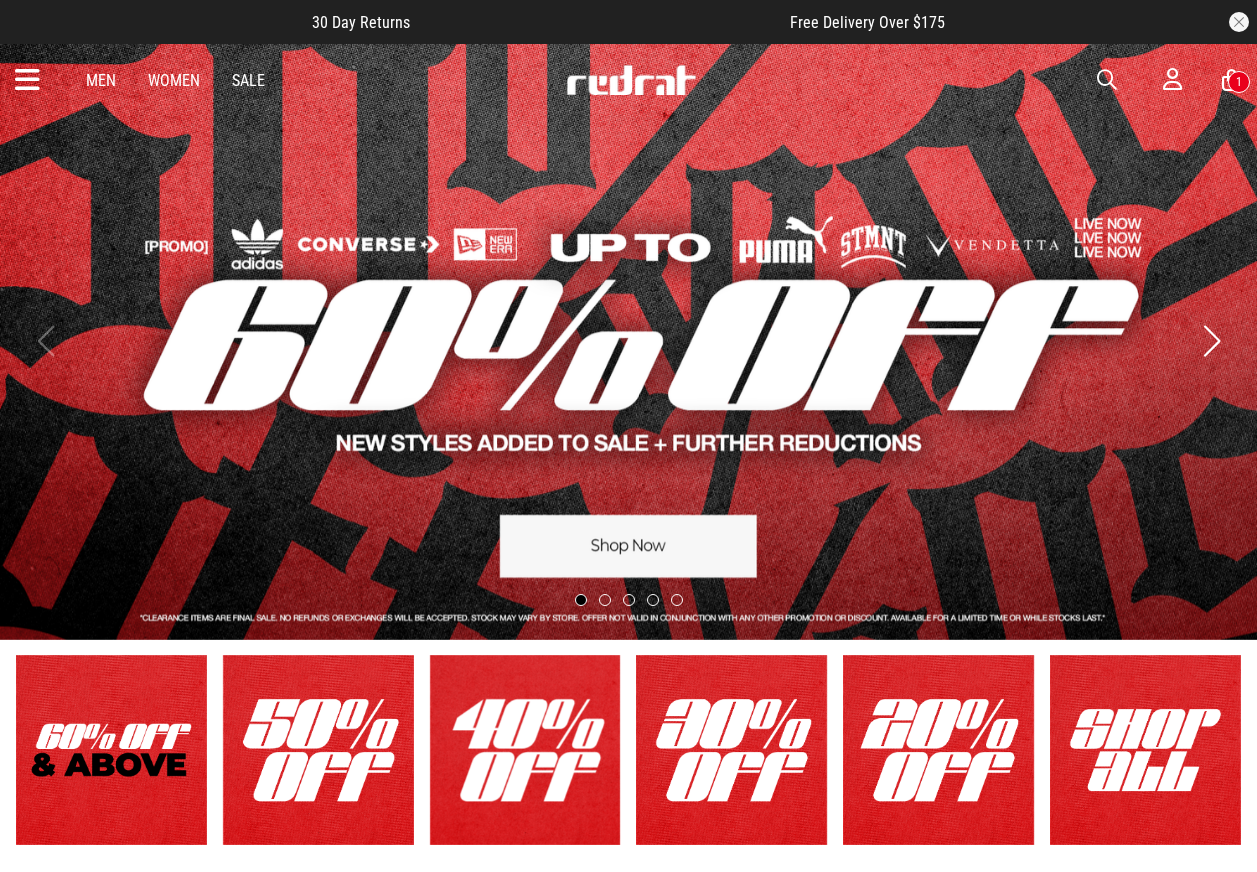 scroll, scrollTop: 0, scrollLeft: 0, axis: both 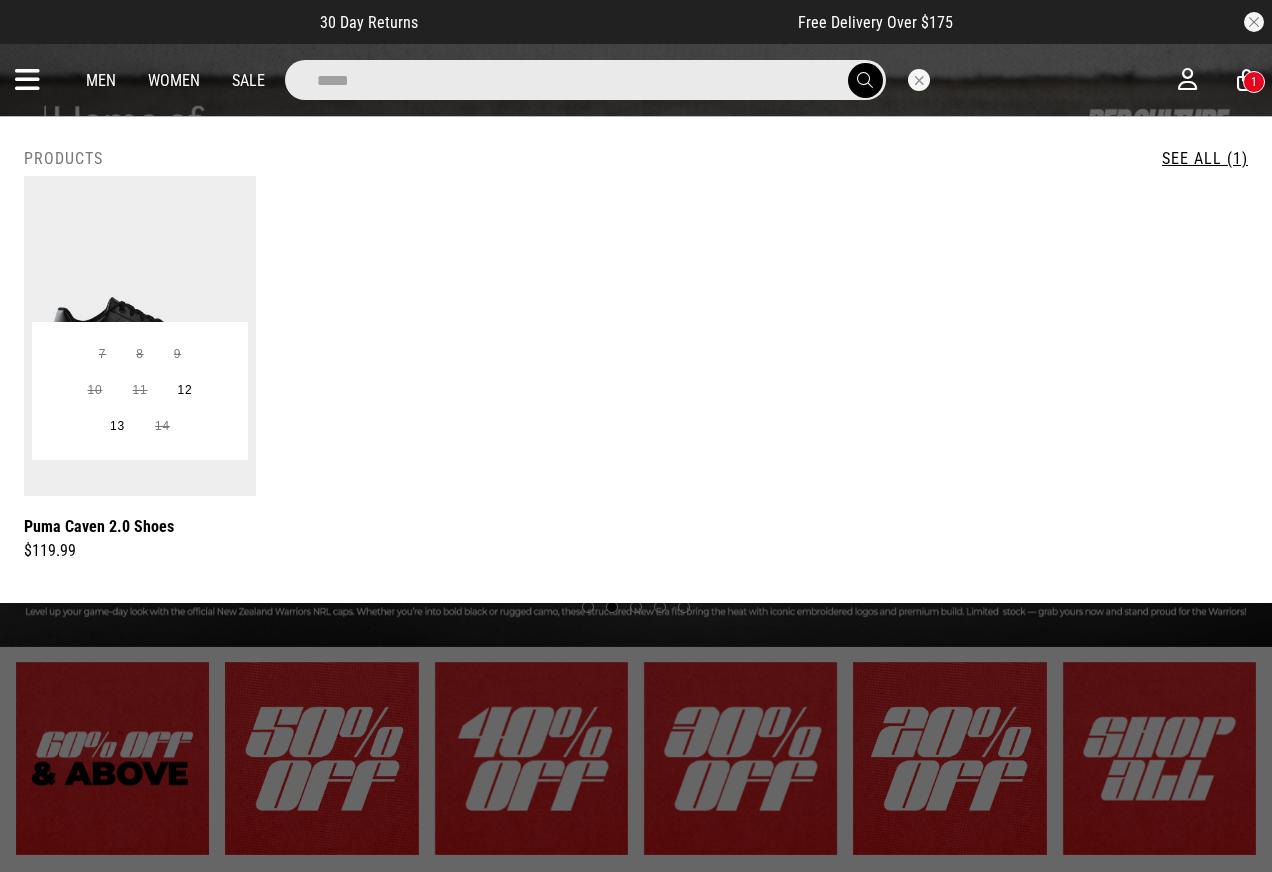 type on "*****" 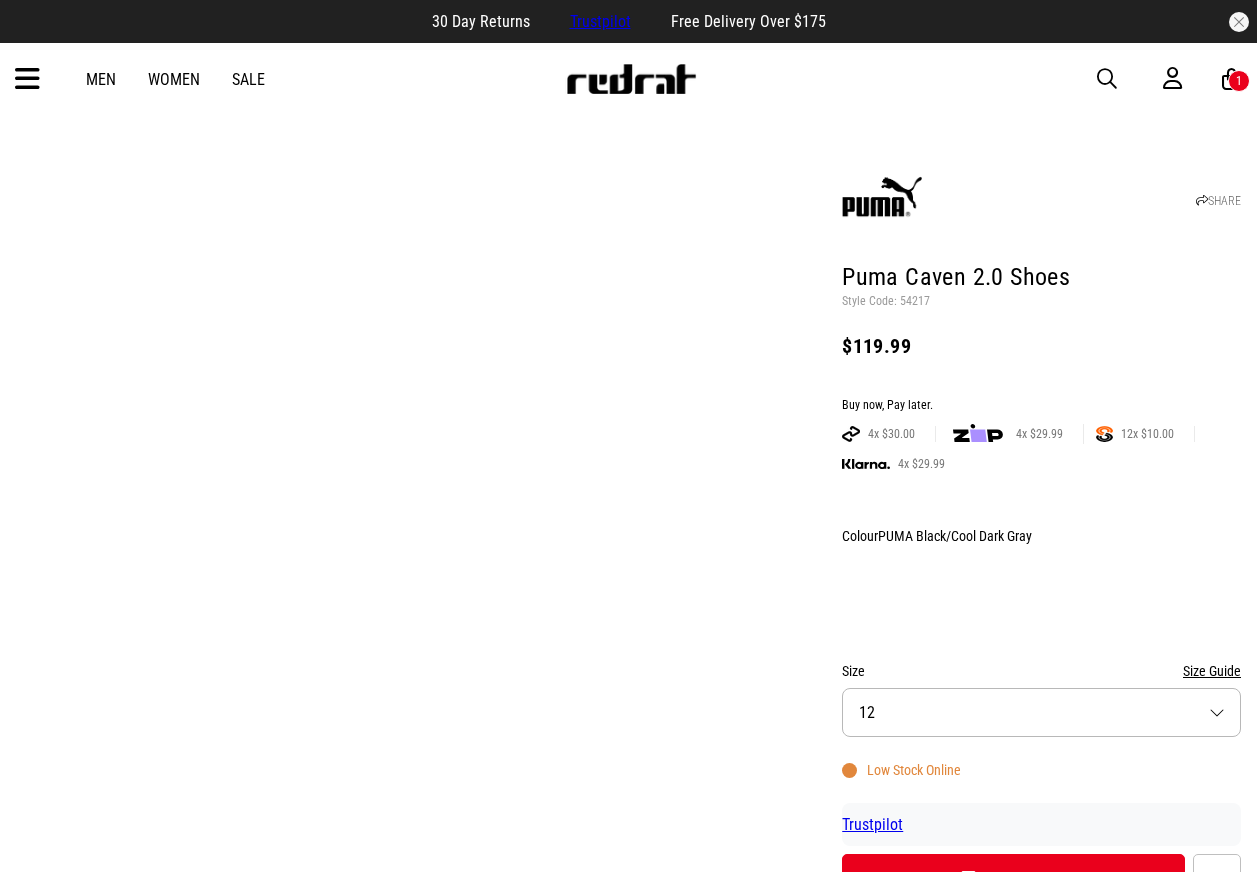 scroll, scrollTop: 0, scrollLeft: 0, axis: both 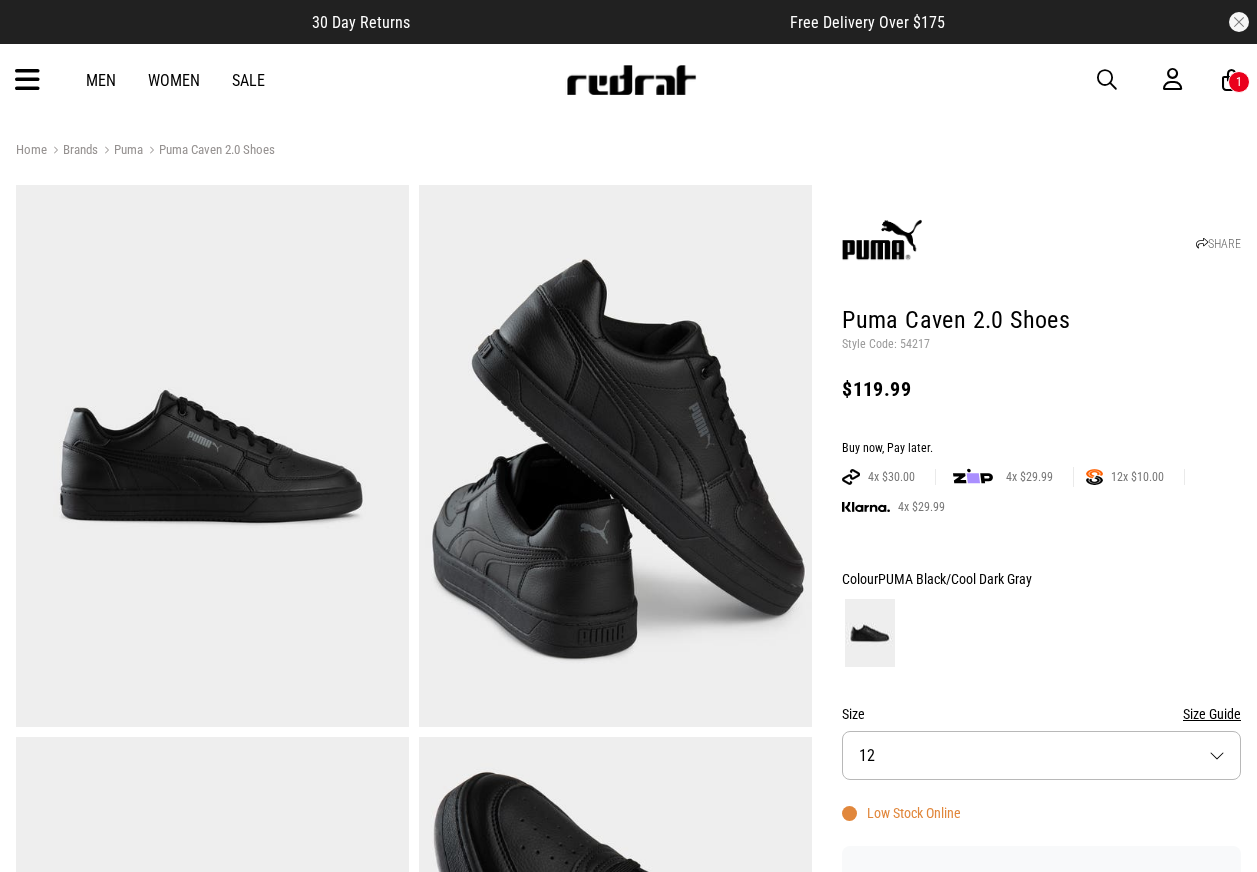 click on "Men   Women   Sale     Sign in     New       Back         Footwear       Back         Mens       Back         Womens       Back         Youth & Kids       Back         Jewellery       Back         Headwear       Back         Accessories       Back         Deals       Back         Sale   UP TO 60% OFF
Shop by Brand
adidas
Converse
New Era
See all brands     Gift Cards   Find a Store   Delivery   Returns & Exchanges   FAQ   Contact Us
Payment Options Only at Red Rat
Let's keep in touch
Back
1" at bounding box center [628, 80] 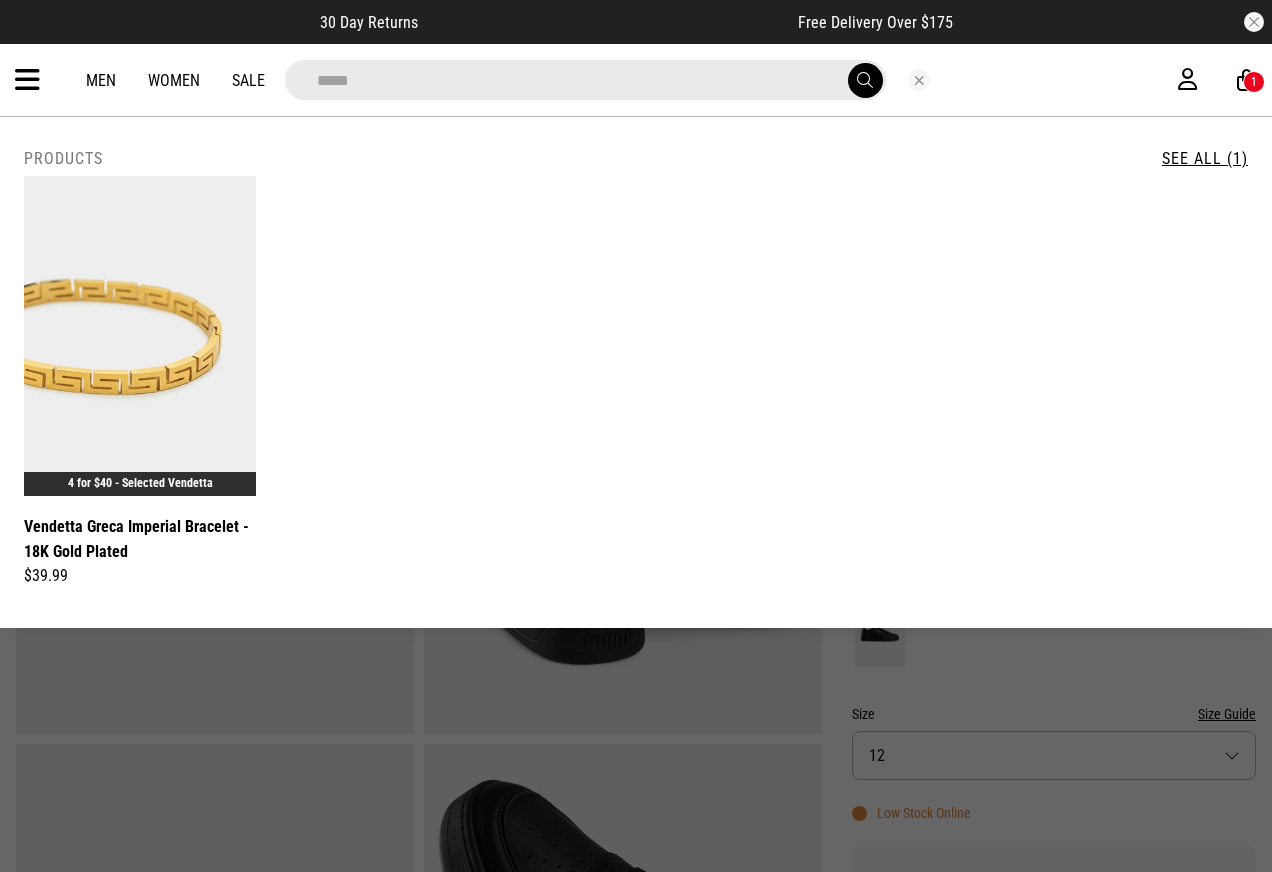 click on "*****" at bounding box center [585, 80] 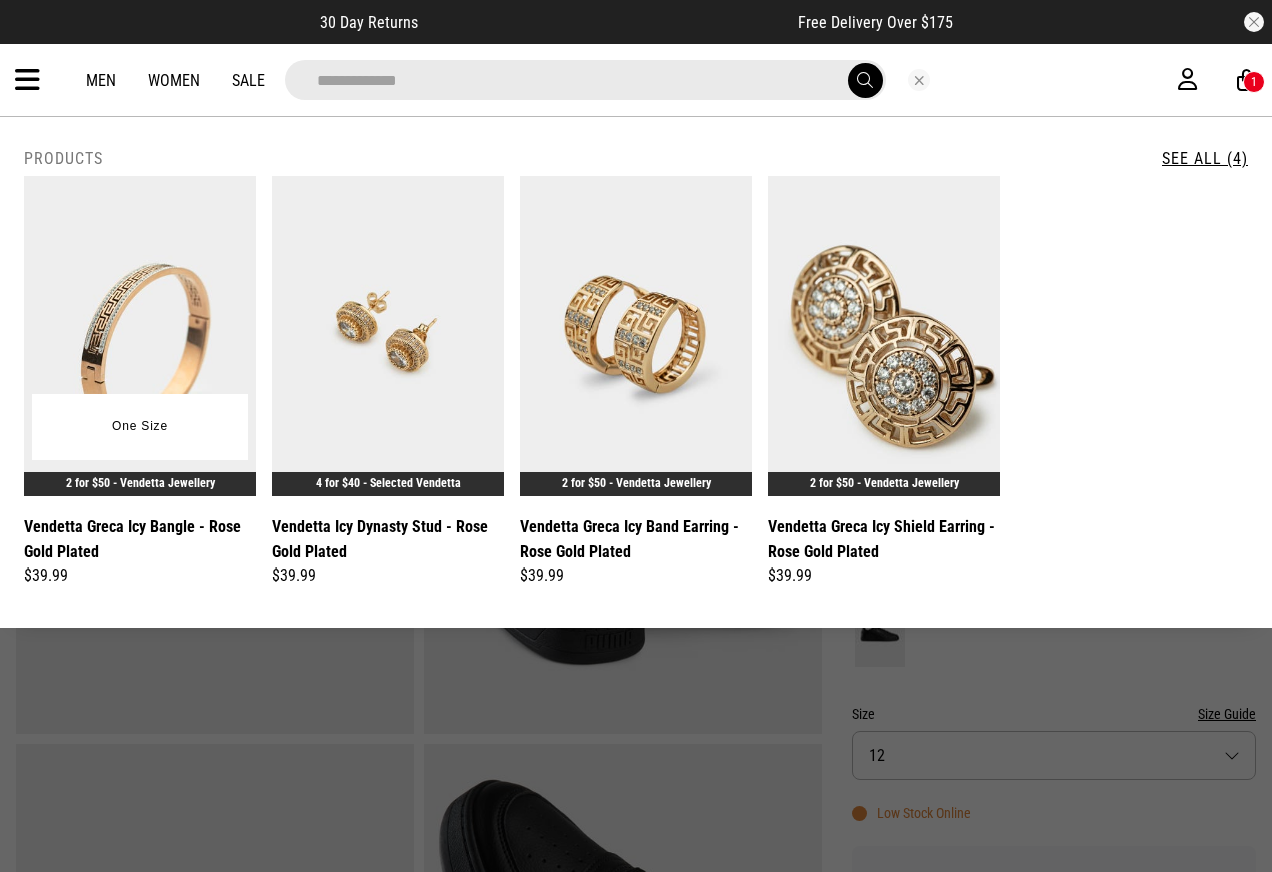 type on "**********" 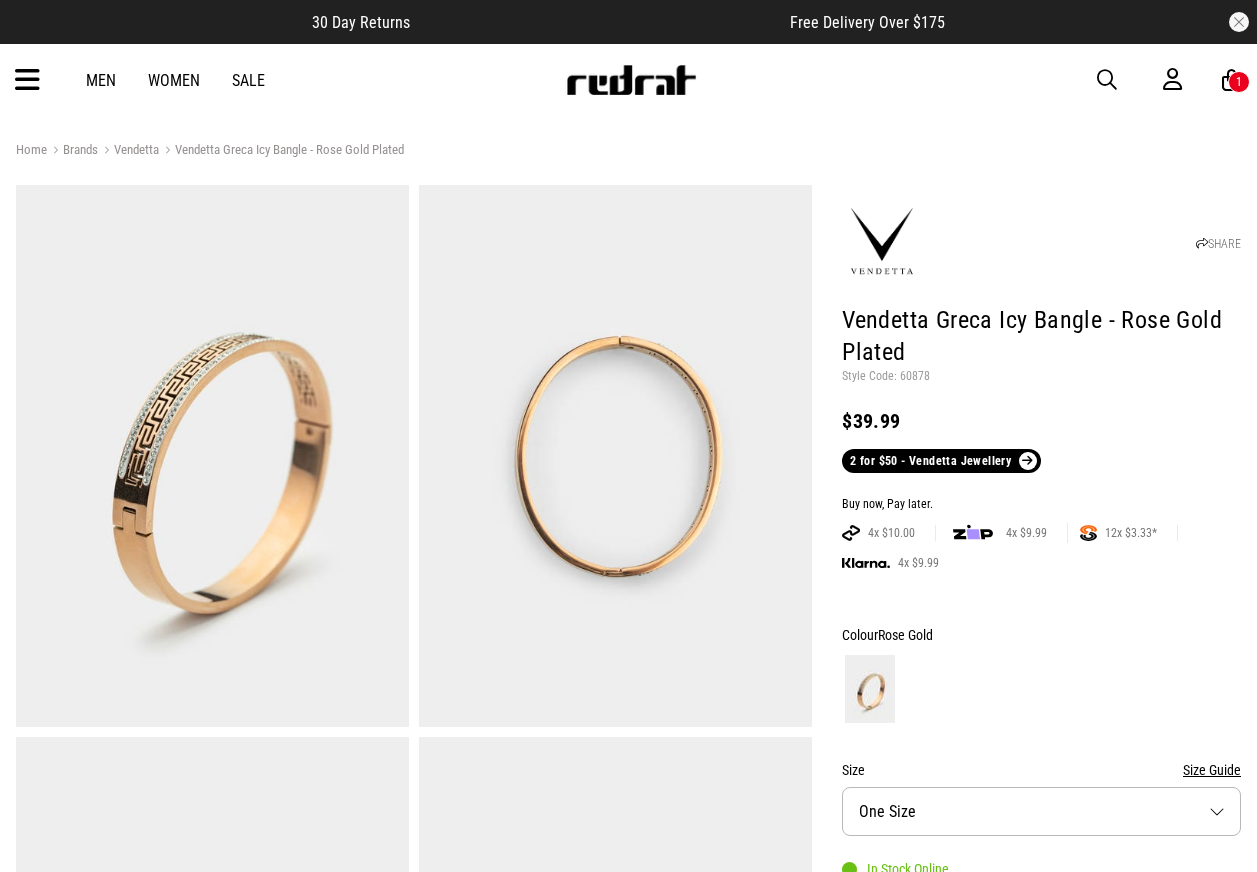 scroll, scrollTop: 0, scrollLeft: 0, axis: both 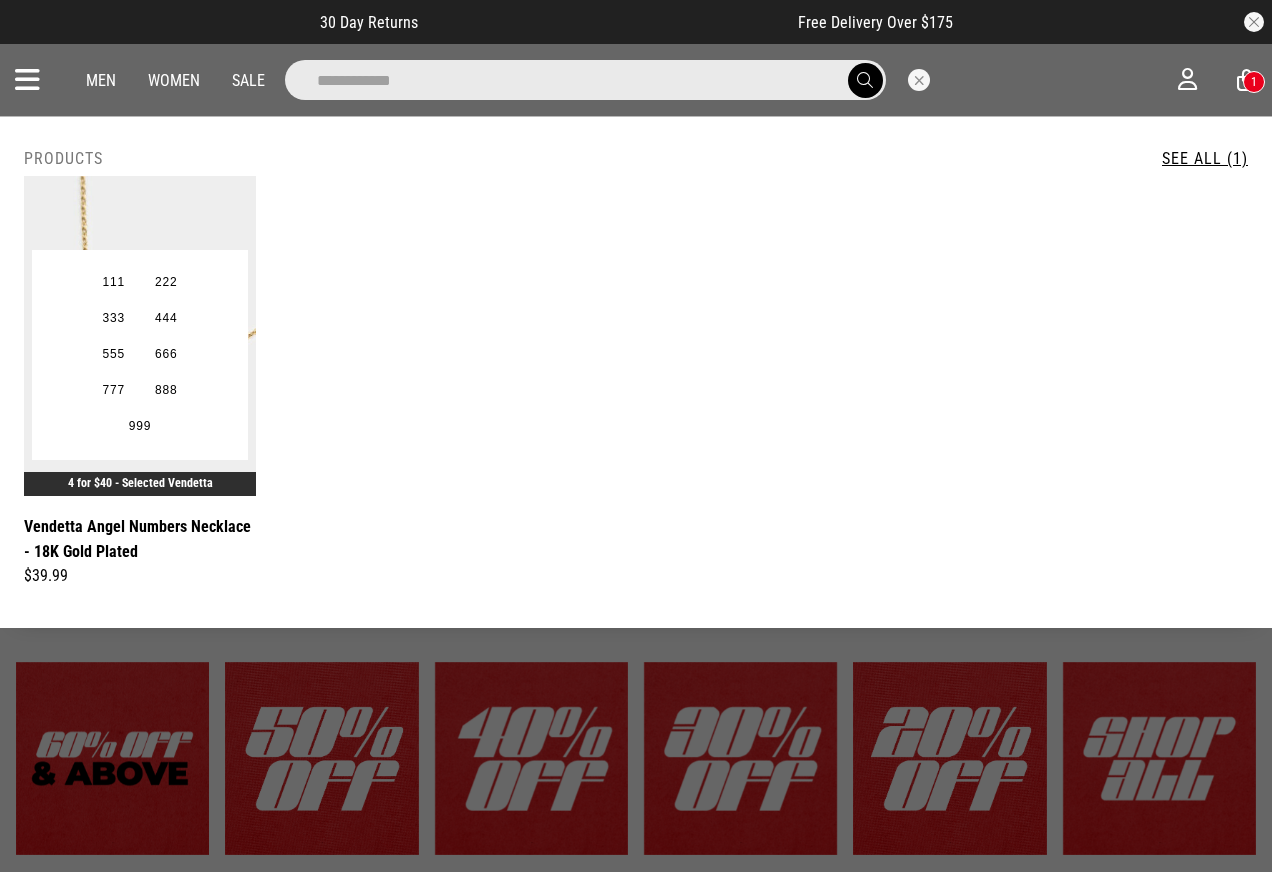 type on "**********" 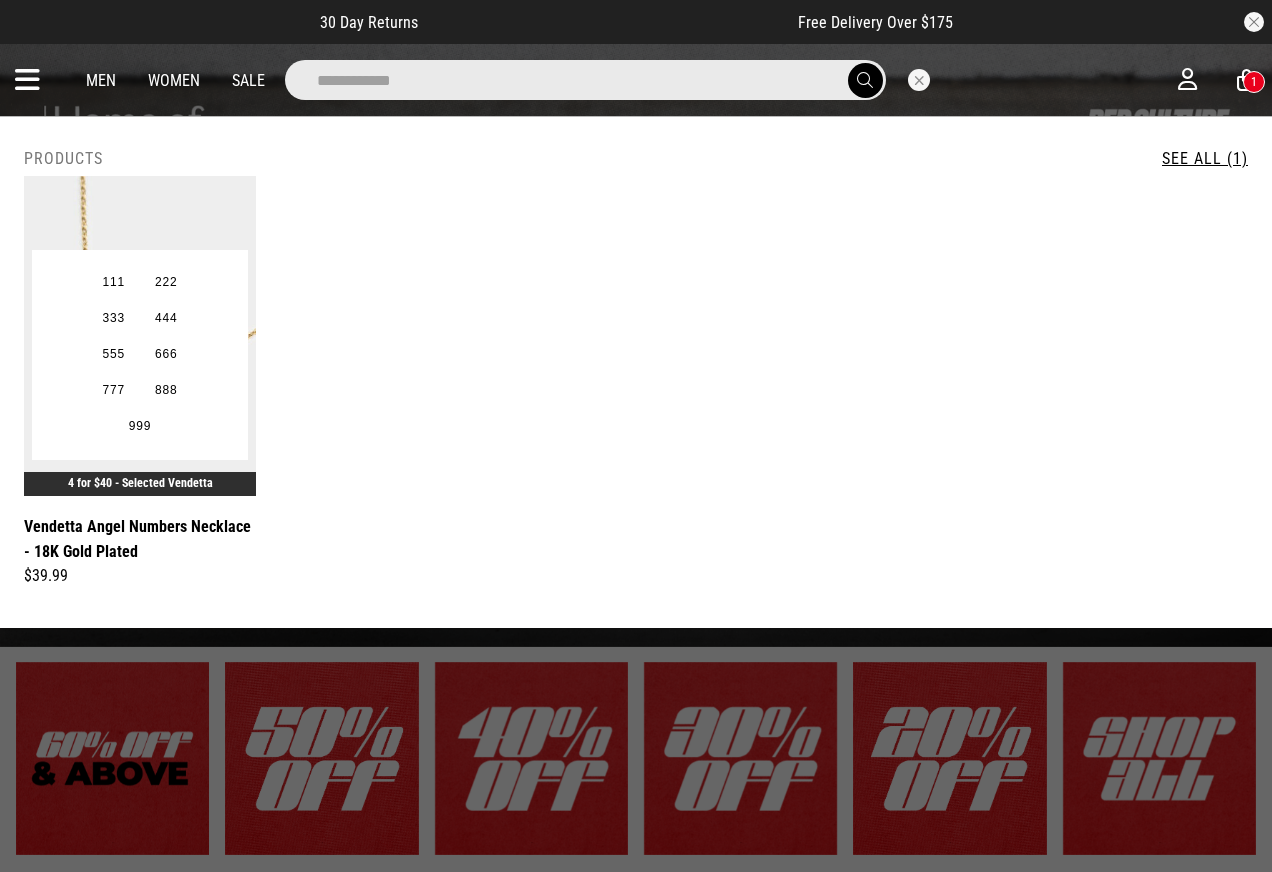 drag, startPoint x: 174, startPoint y: 242, endPoint x: 362, endPoint y: 183, distance: 197.0406 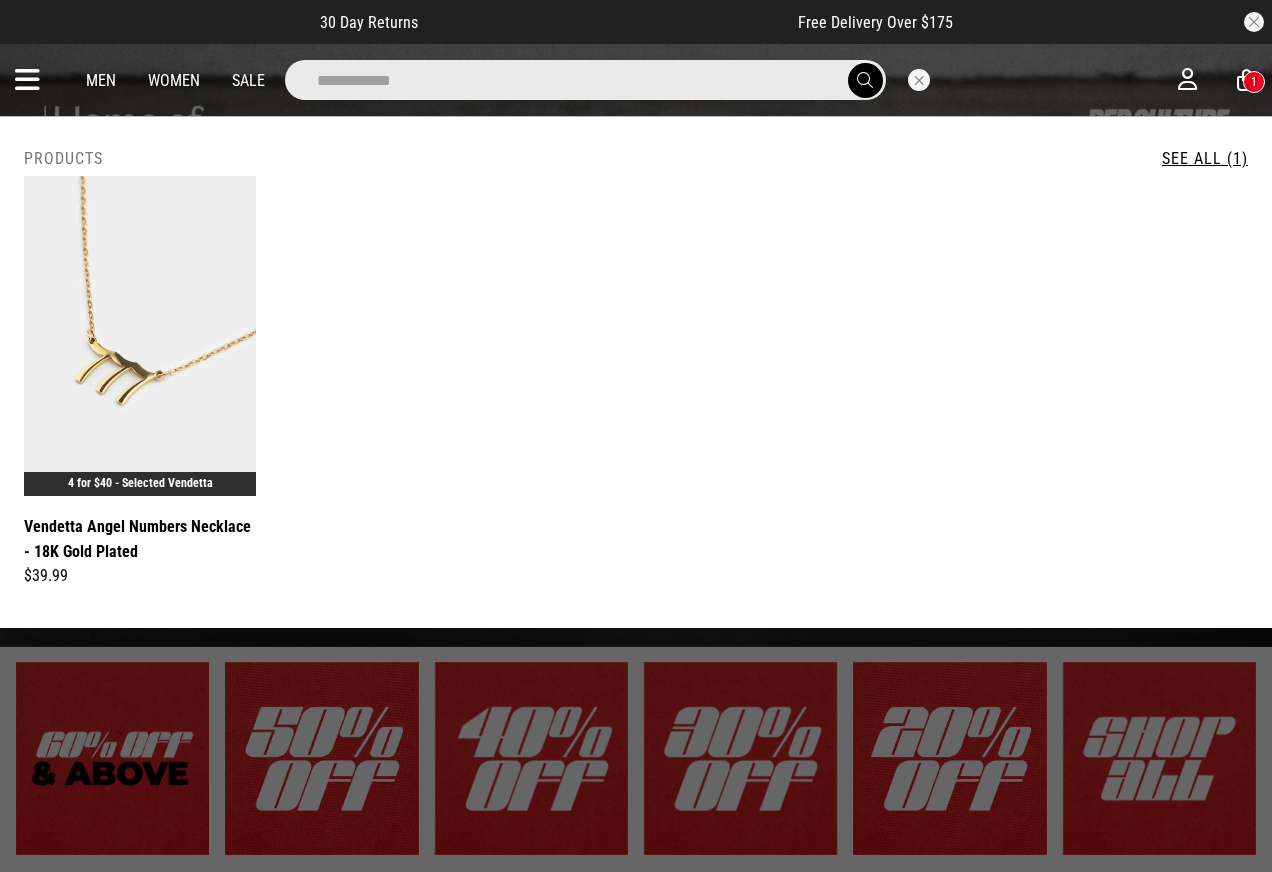 click on "**********" at bounding box center (585, 80) 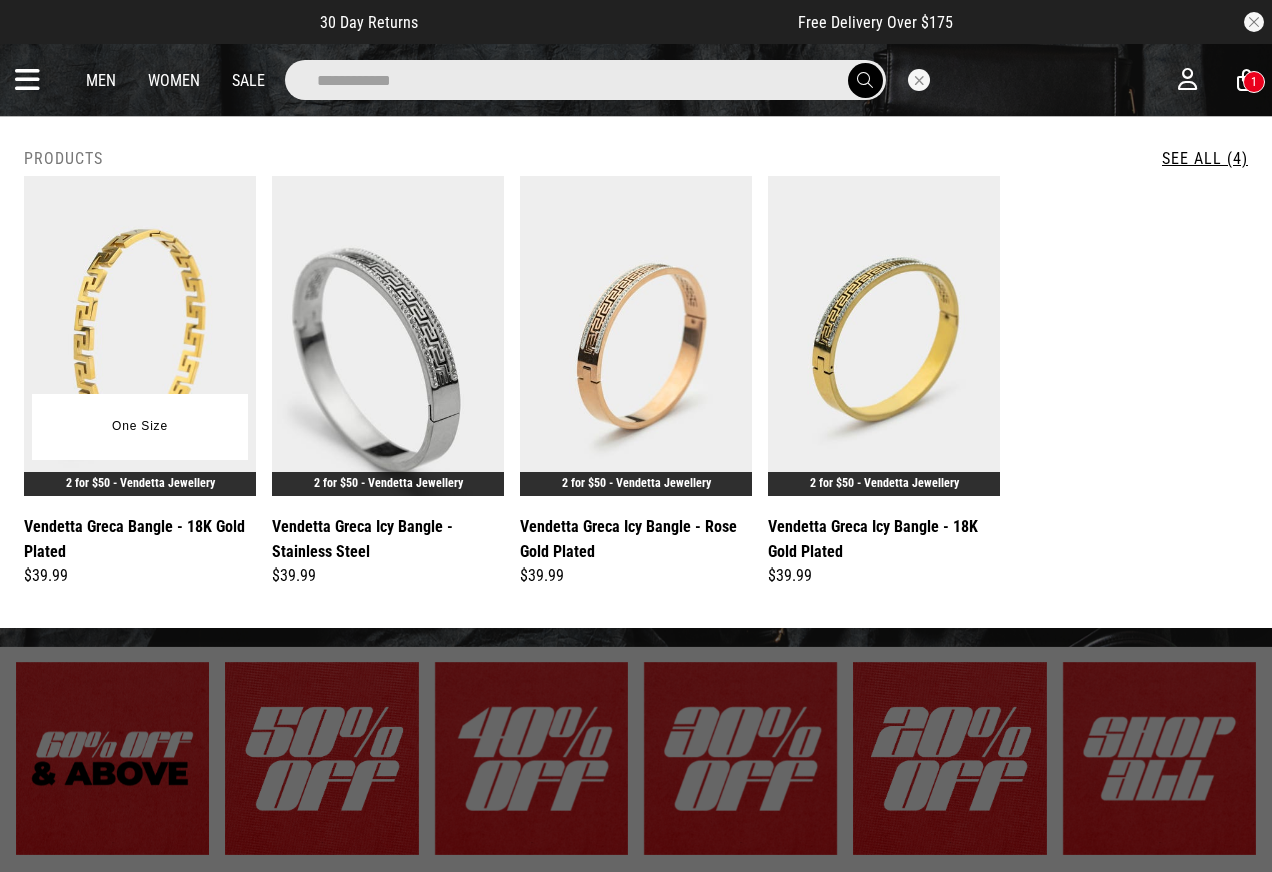 type on "**********" 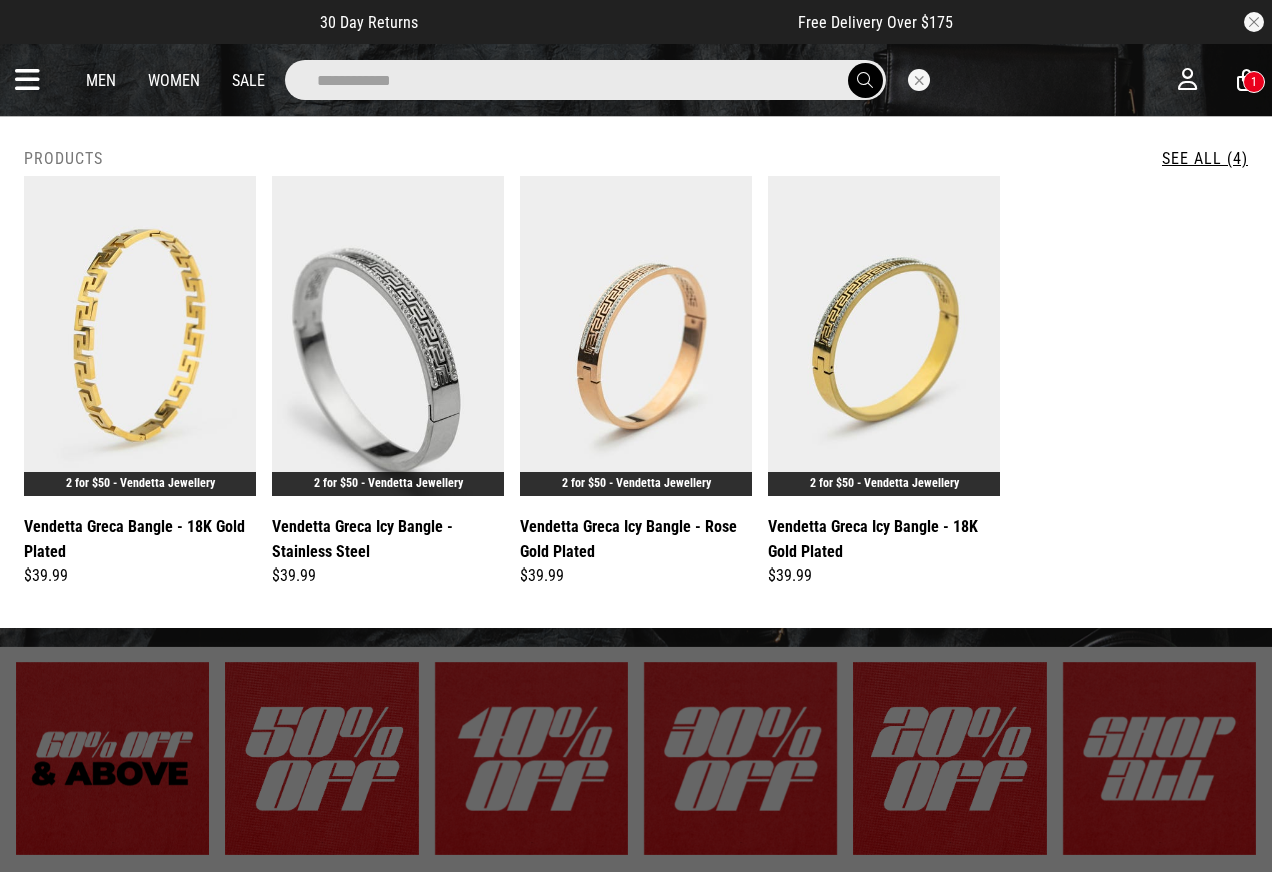 click on "**********" at bounding box center (585, 80) 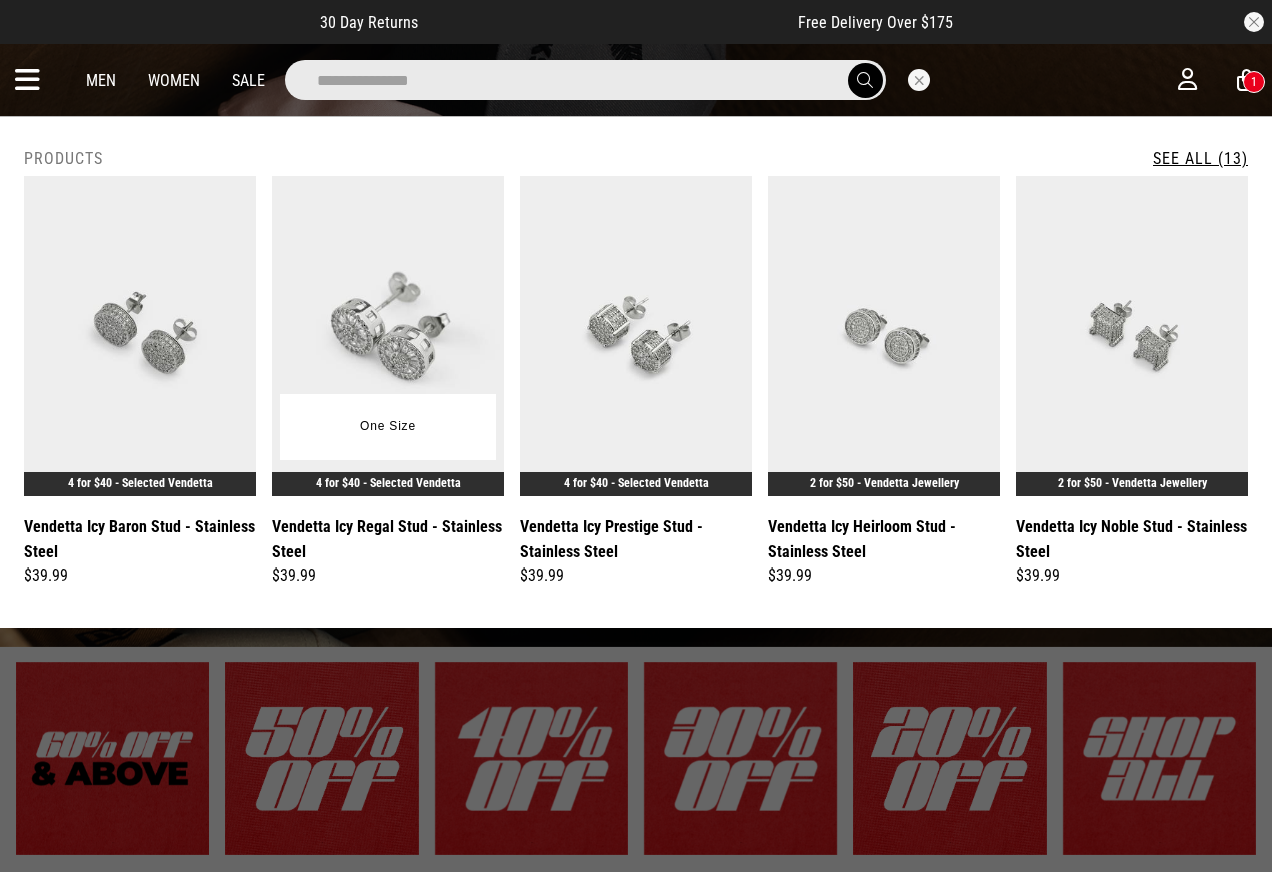 type on "**********" 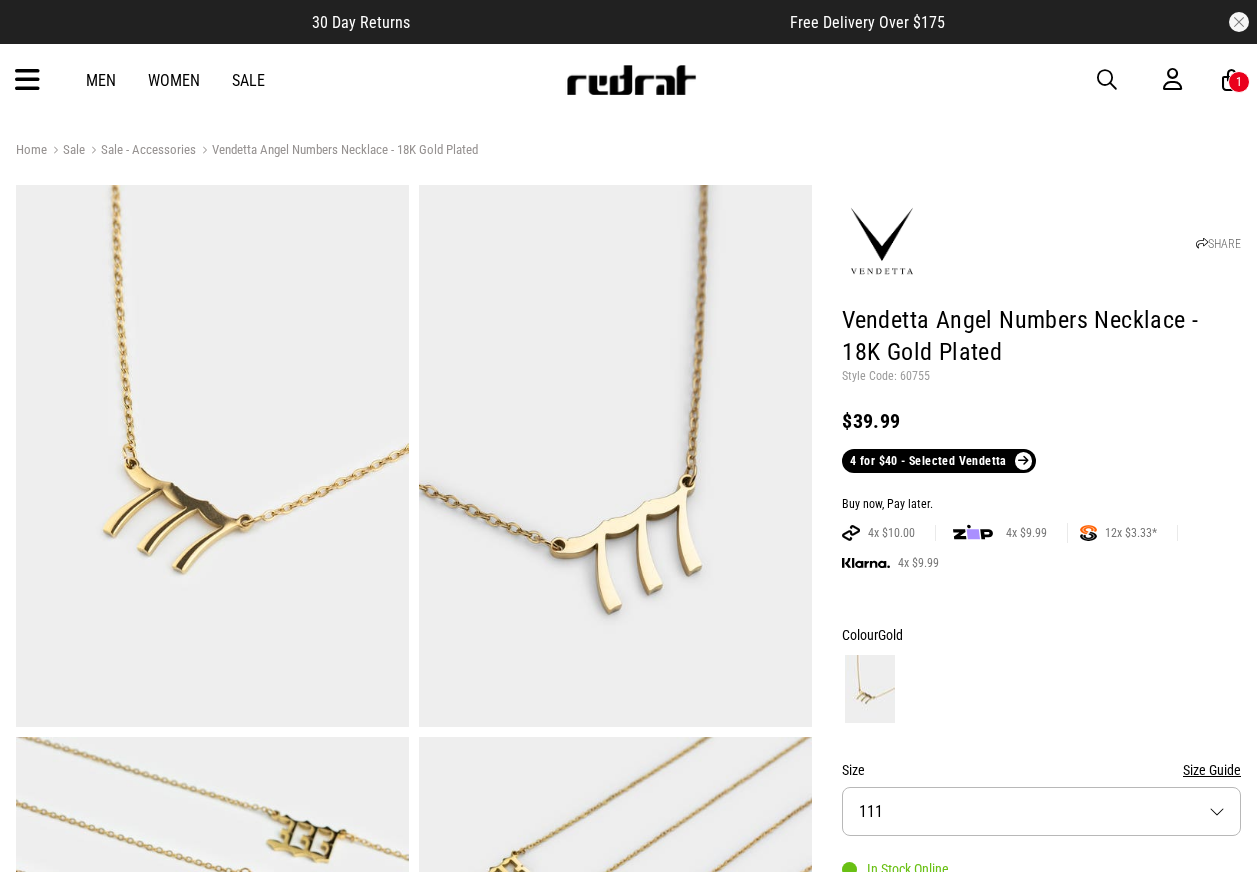 scroll, scrollTop: 0, scrollLeft: 0, axis: both 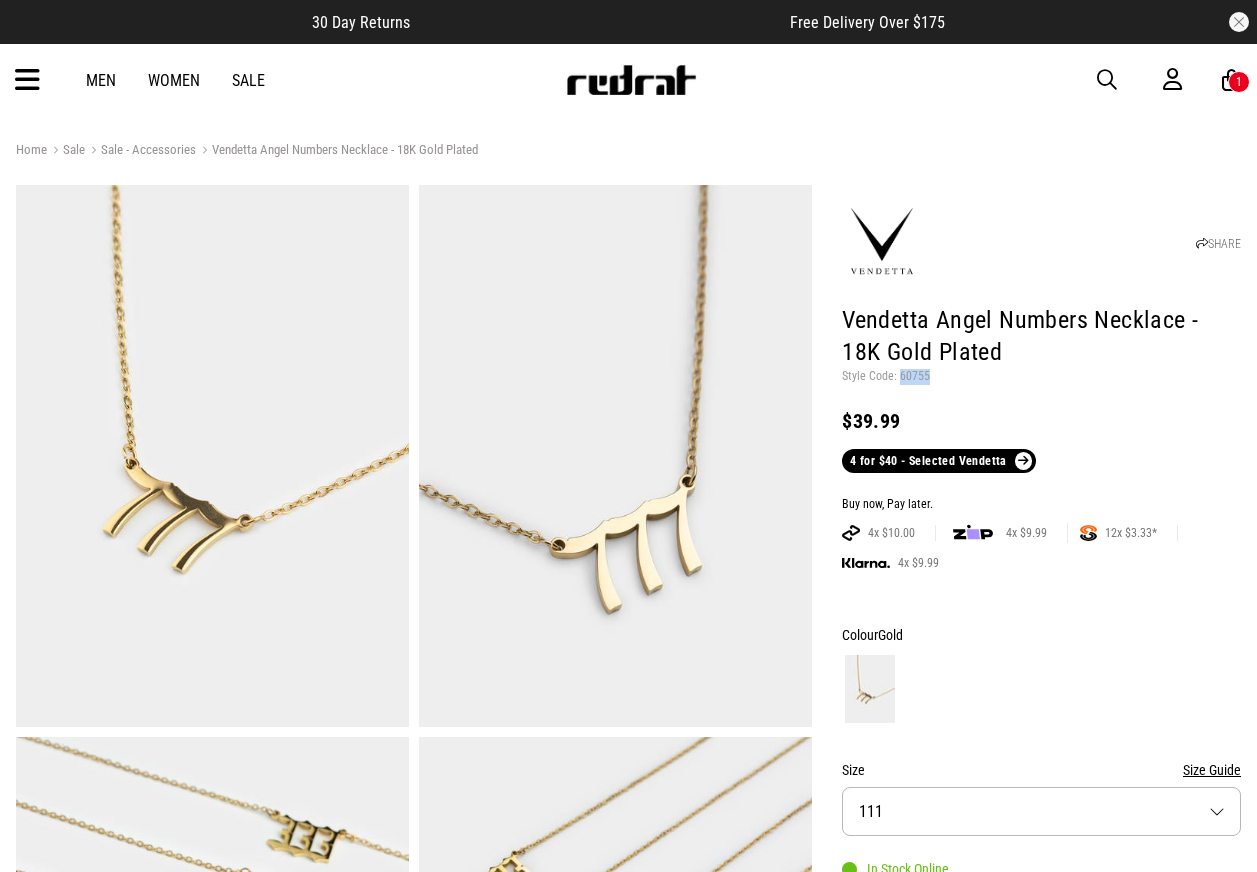 copy on "60755" 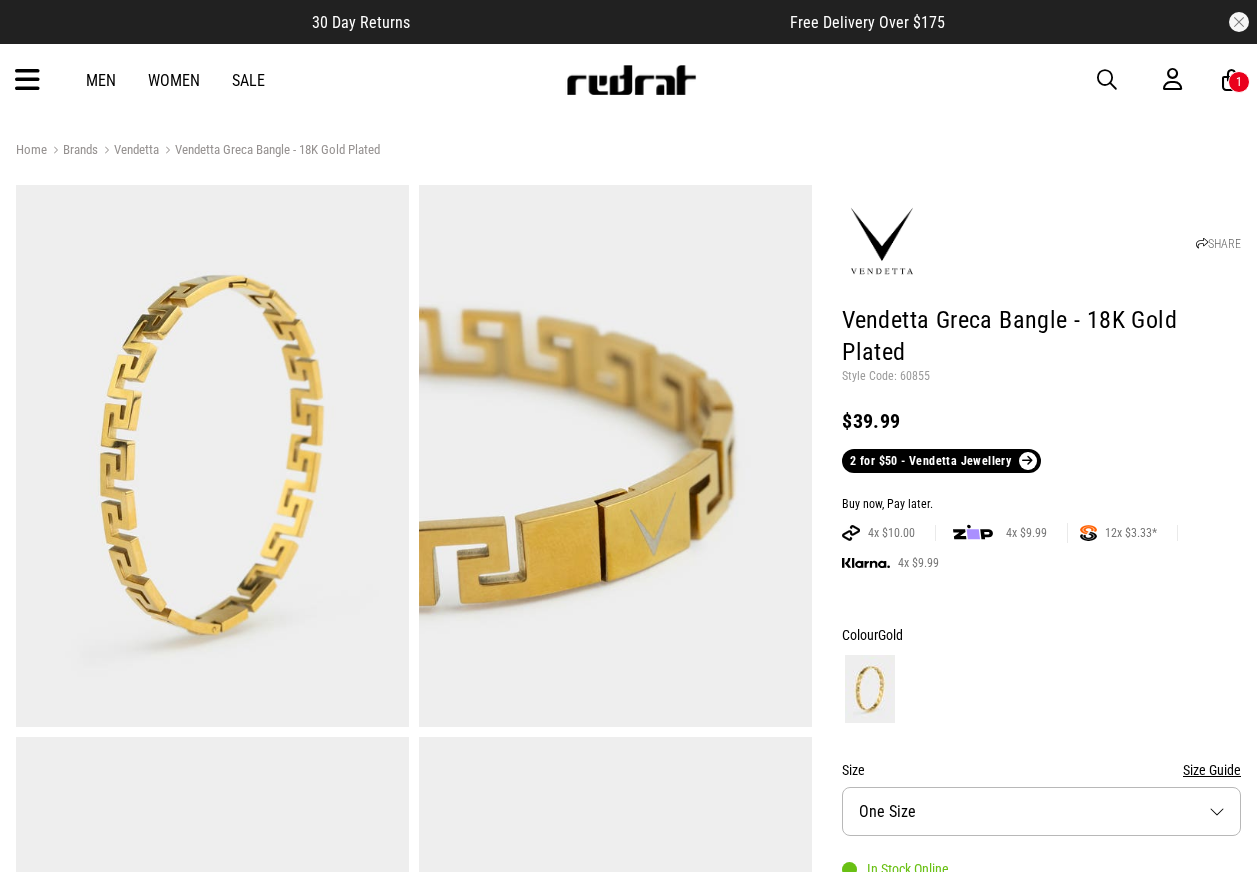 scroll, scrollTop: 0, scrollLeft: 0, axis: both 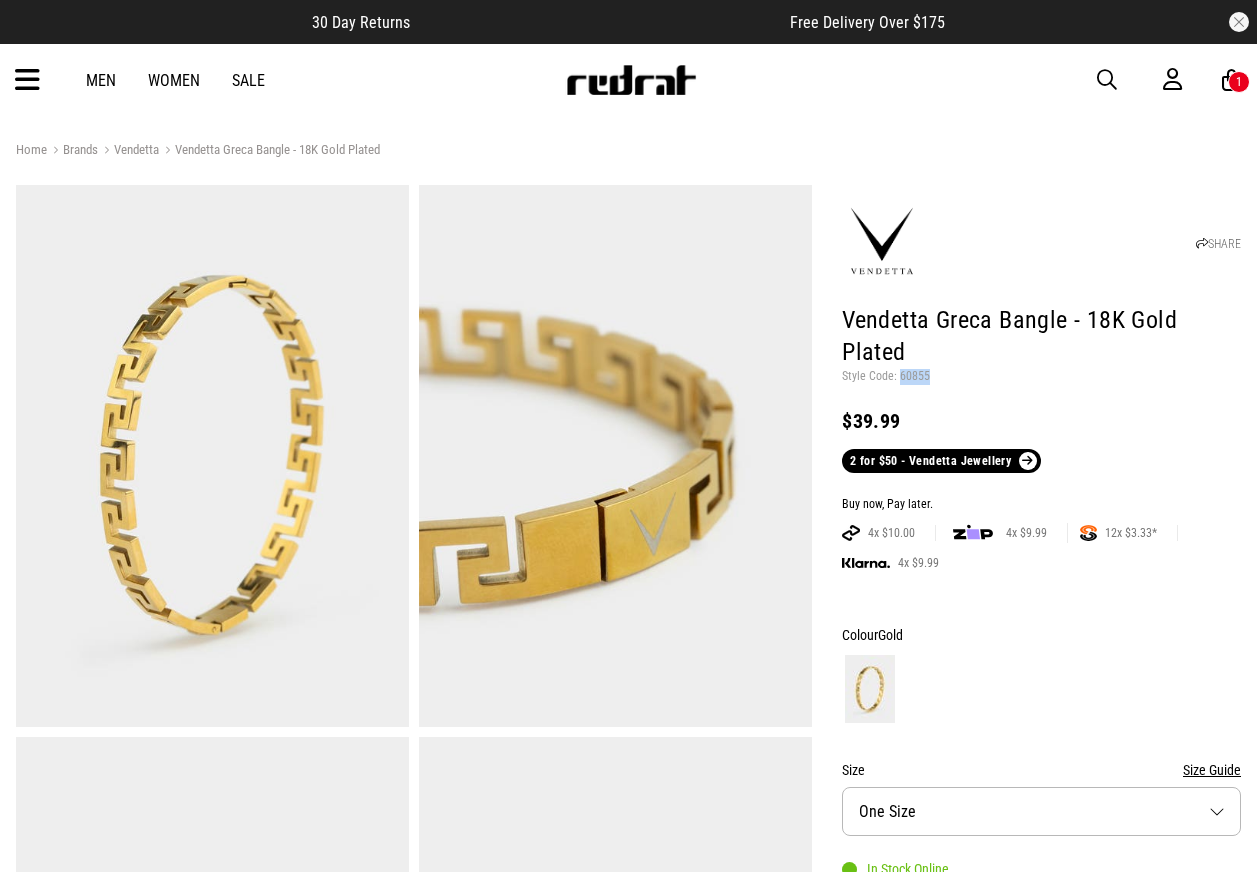 click on "Style Code: 60855" at bounding box center (1041, 377) 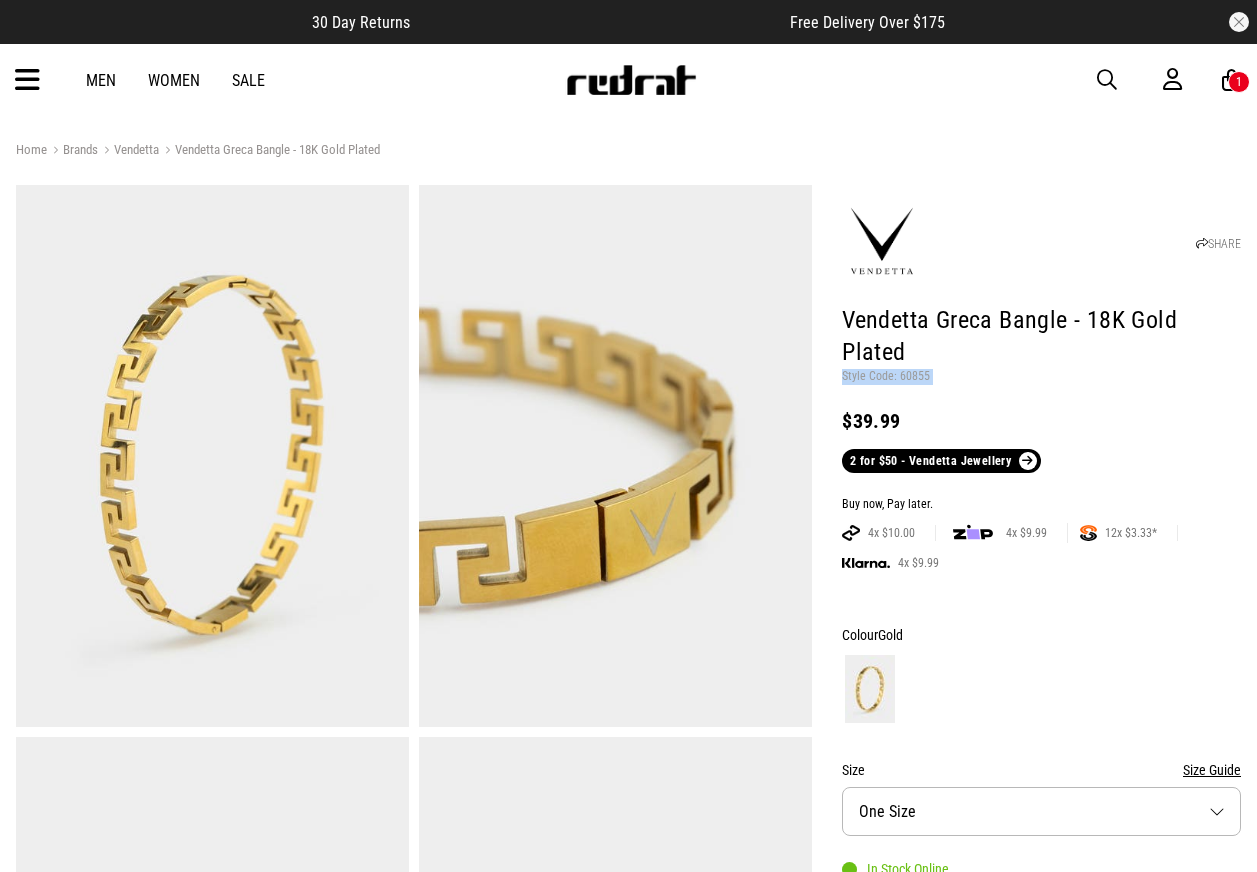 click on "Style Code: 60855" at bounding box center (1041, 377) 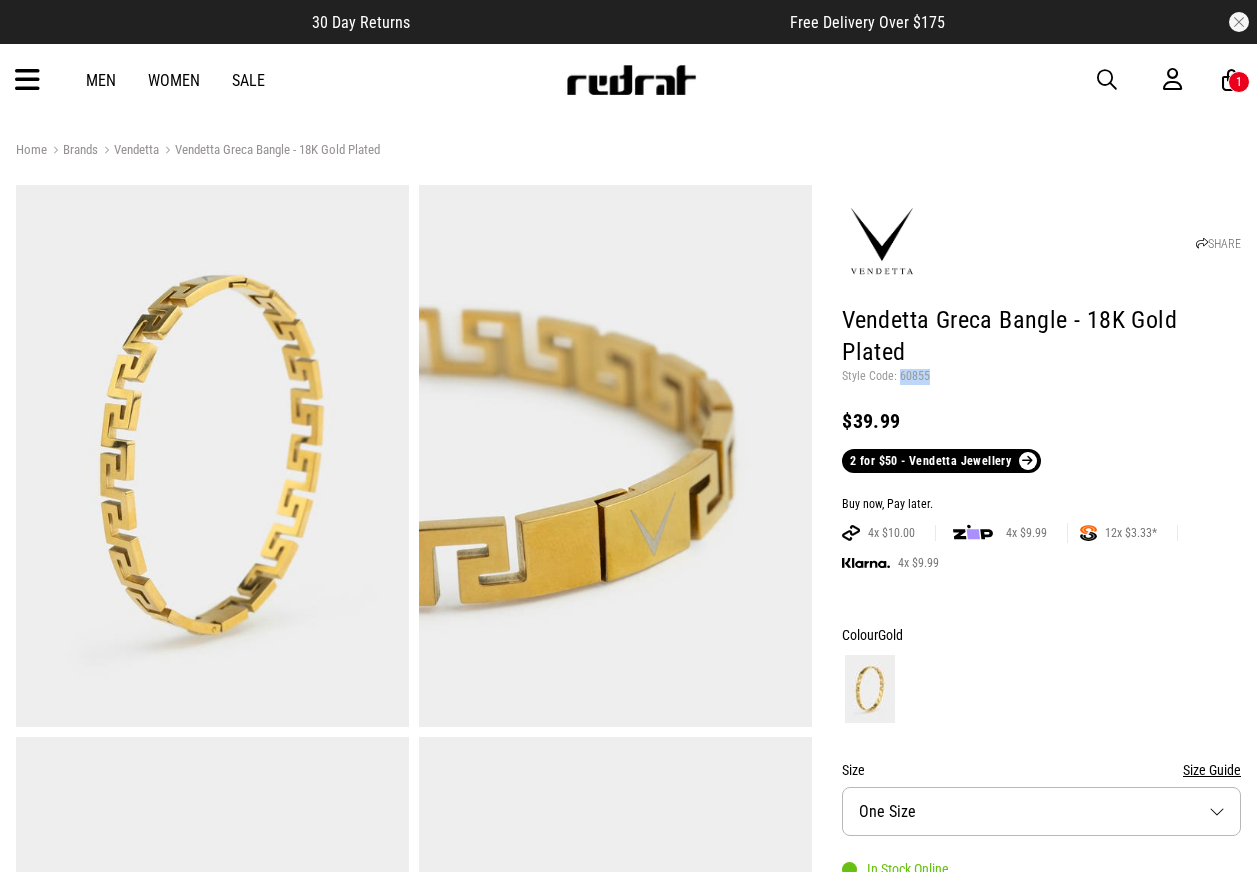click on "Style Code: 60855" at bounding box center [1041, 377] 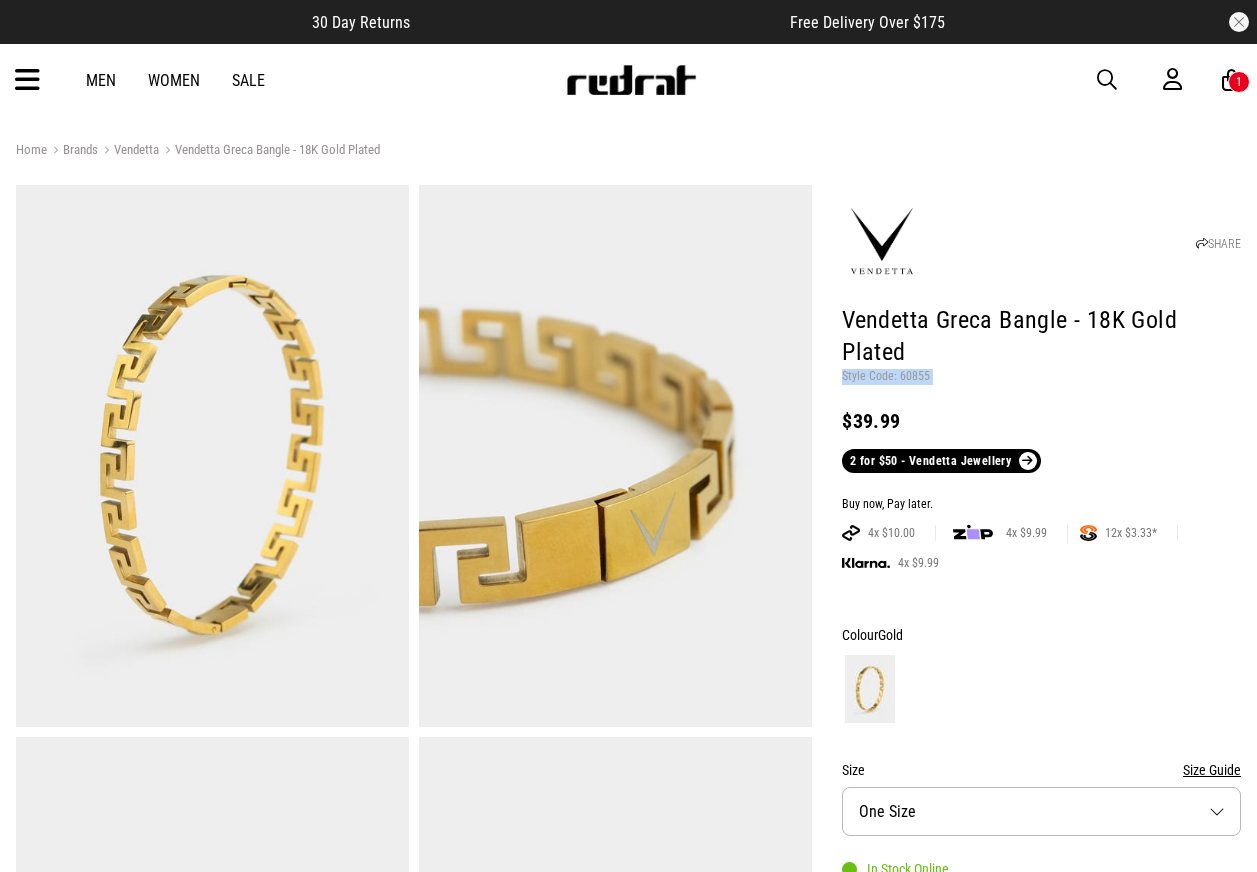 click on "Style Code: 60855" at bounding box center [1041, 377] 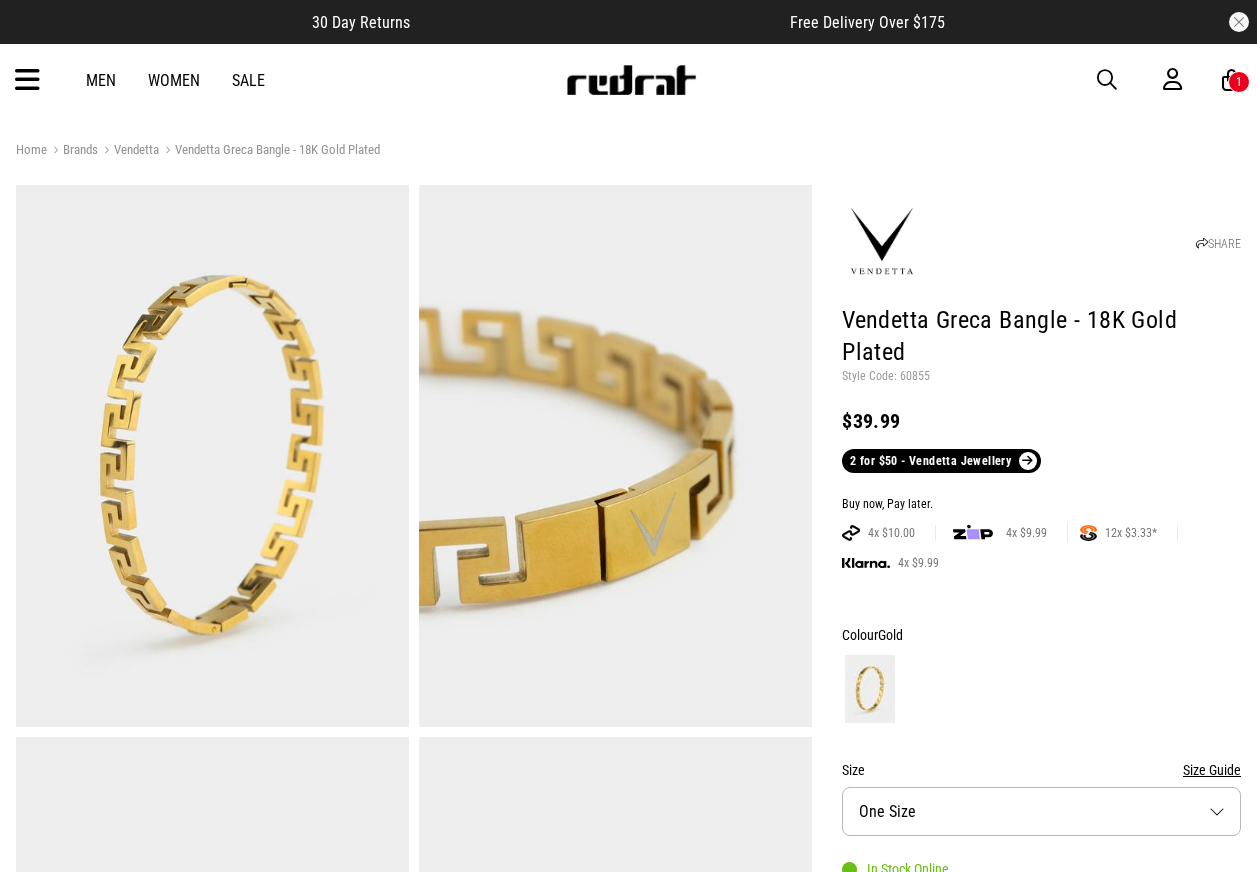 click on "SHARE    Vendetta Greca Bangle - 18K Gold Plated   Style Code: 60855   $39.99      2 for $50 - Vendetta Jewellery" at bounding box center (1041, 331) 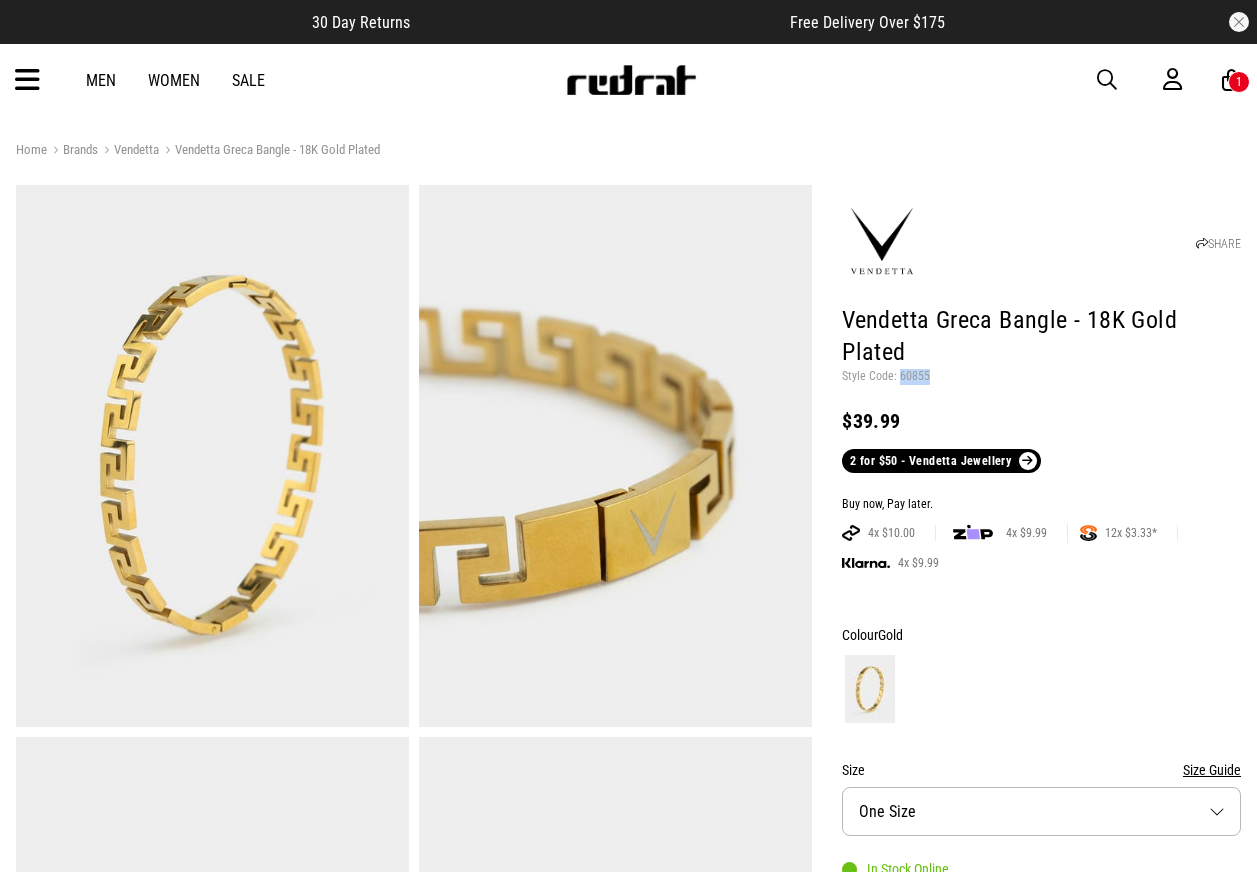copy on "60855" 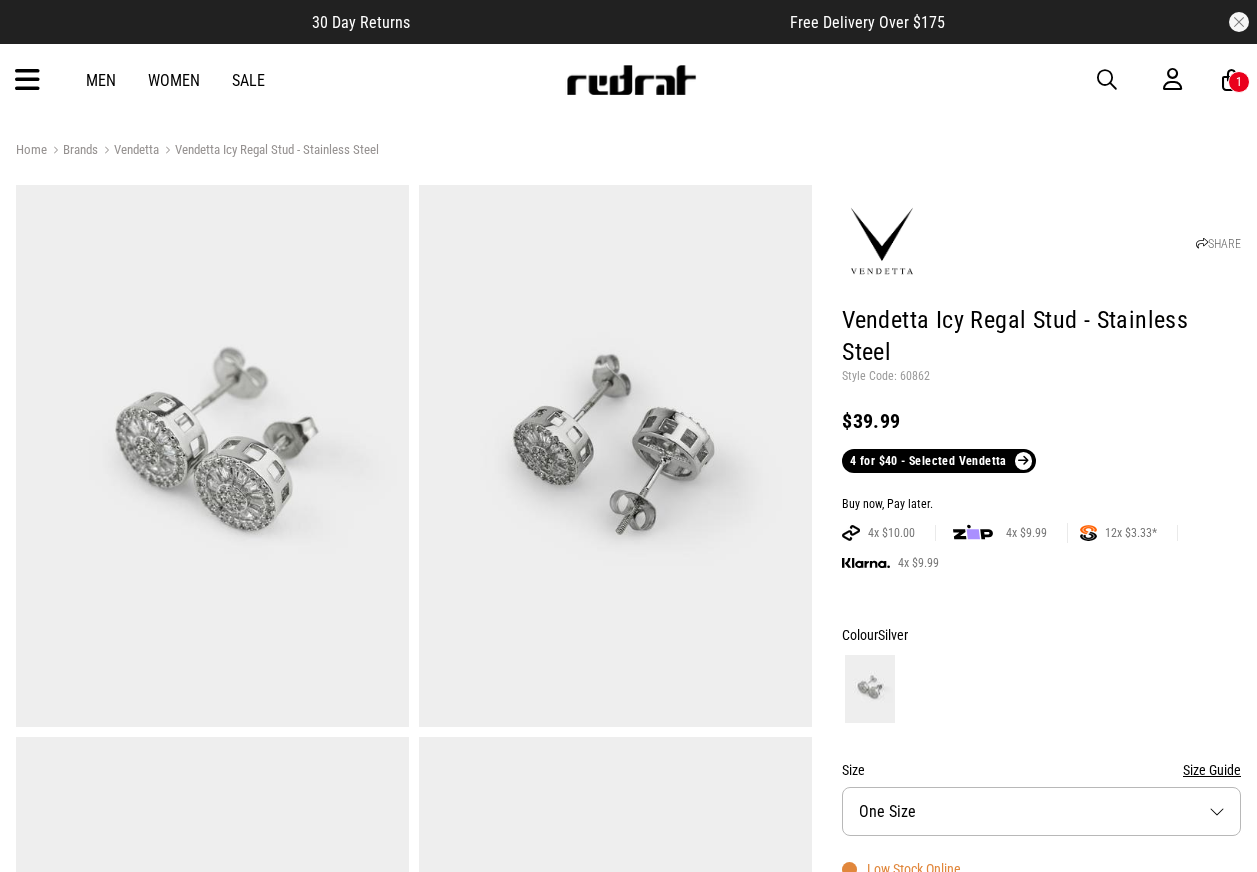 scroll, scrollTop: 0, scrollLeft: 0, axis: both 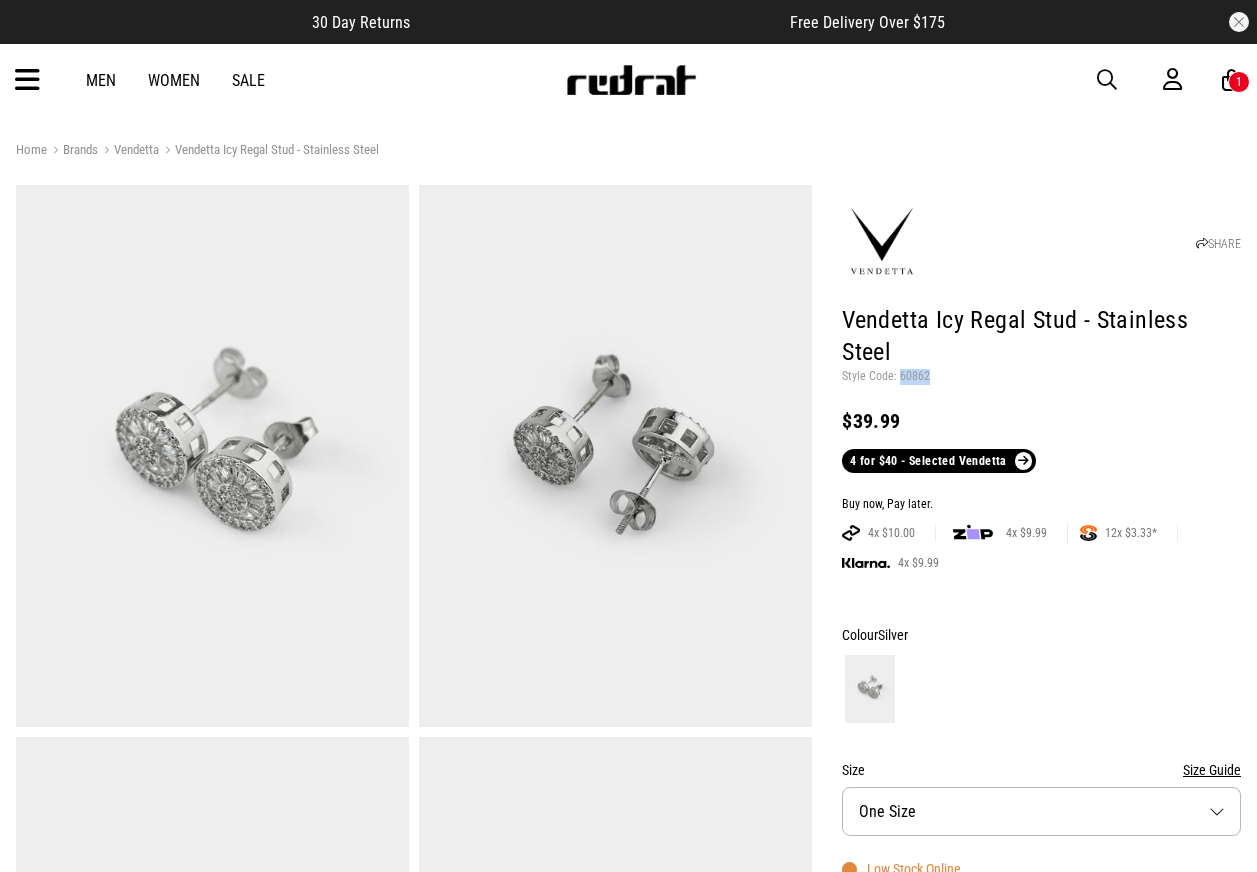 click on "Style Code: 60862" at bounding box center [1041, 377] 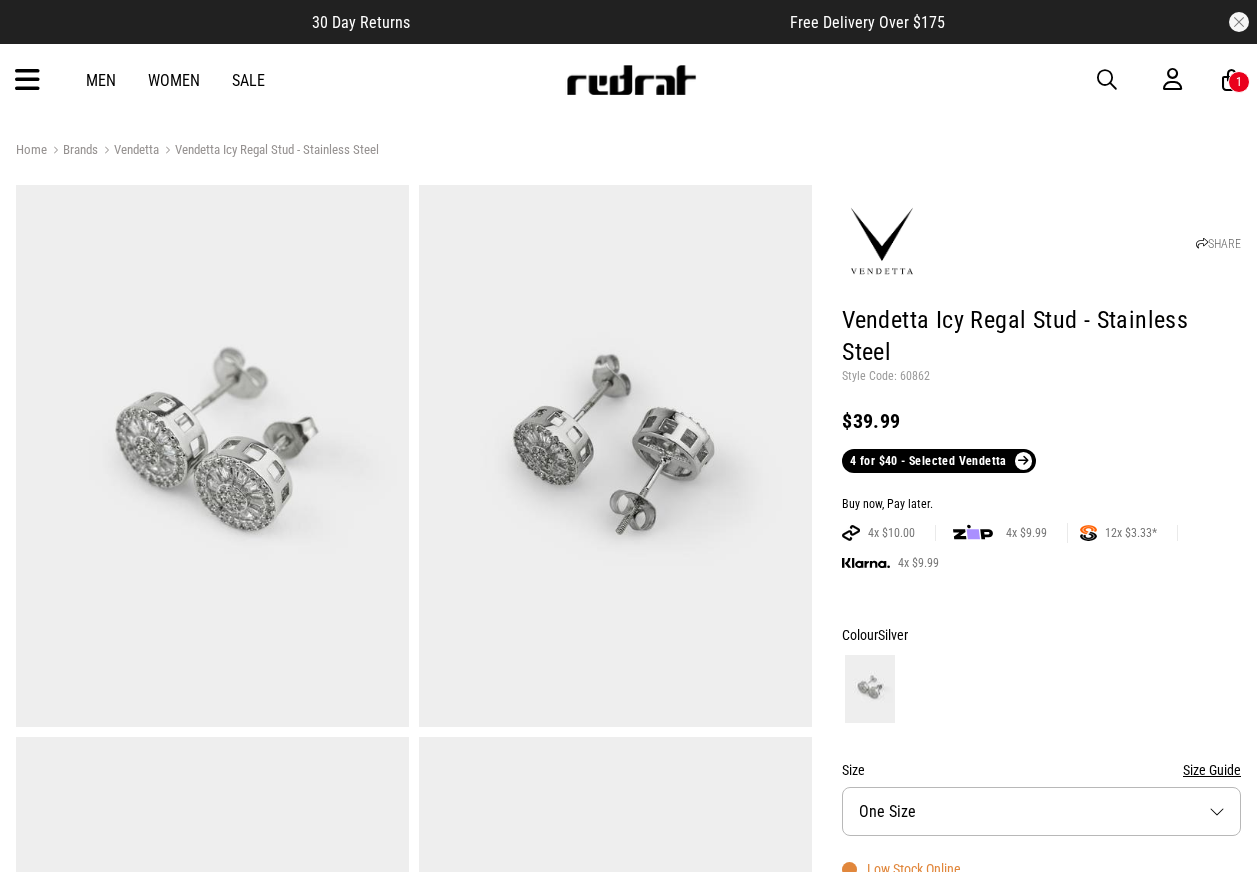 click at bounding box center [27, 80] 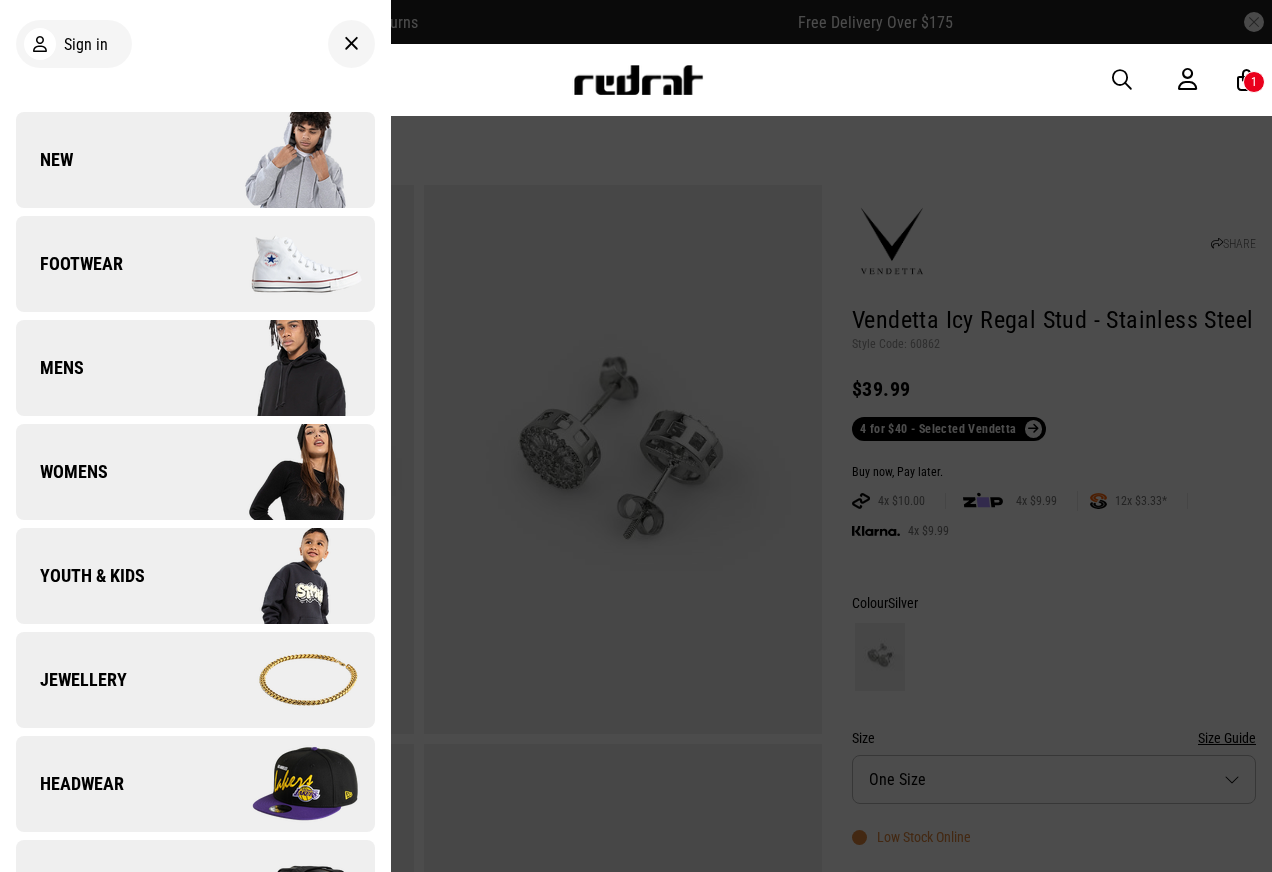click at bounding box center [351, 44] 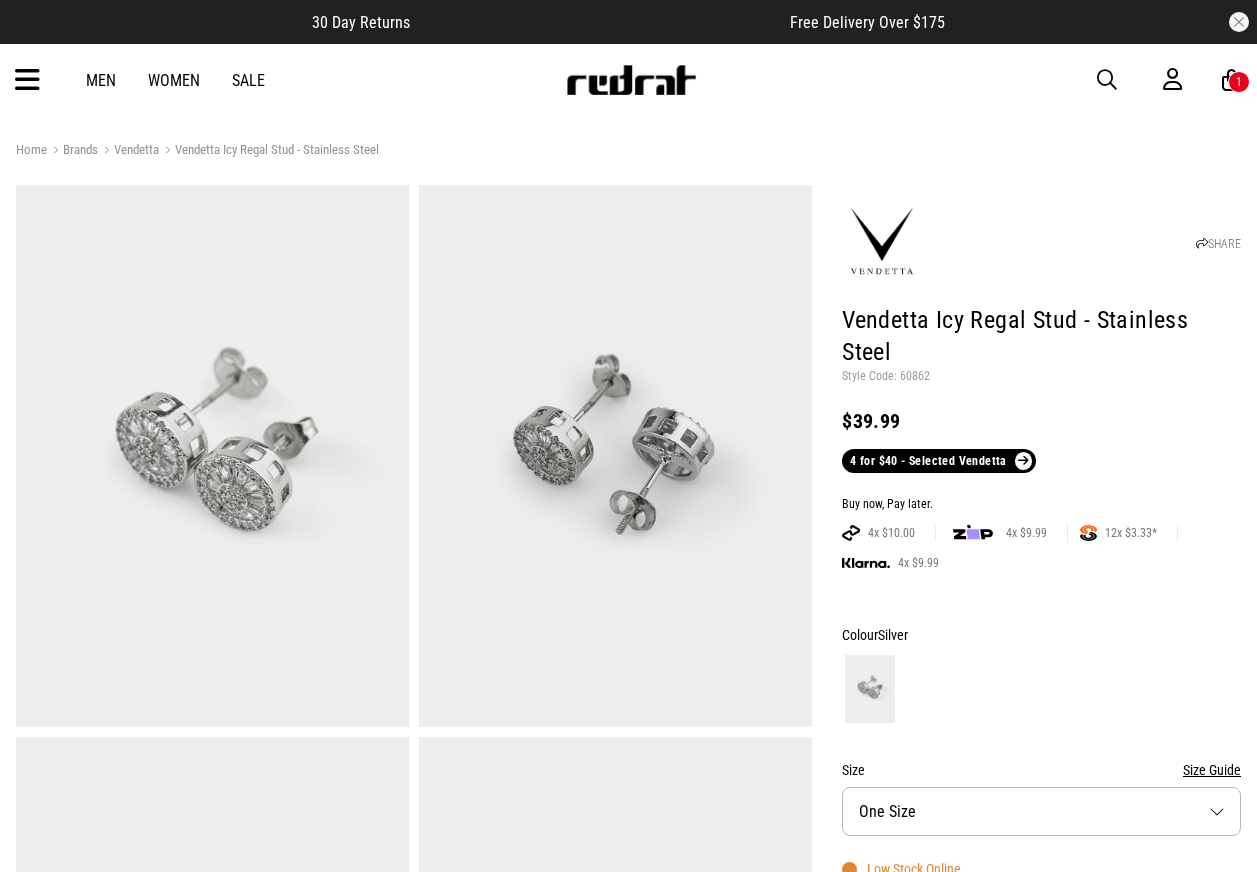 click at bounding box center (27, 80) 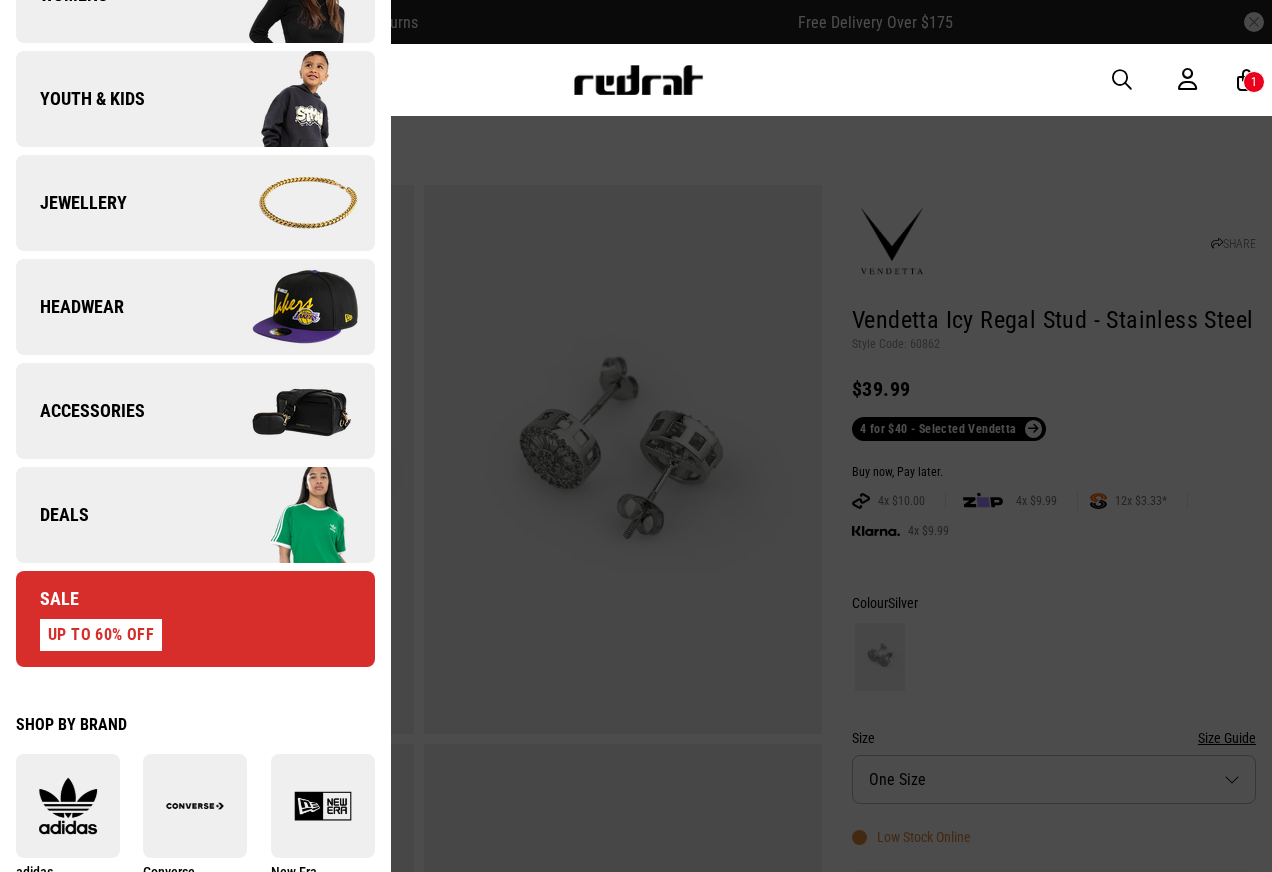 scroll, scrollTop: 500, scrollLeft: 0, axis: vertical 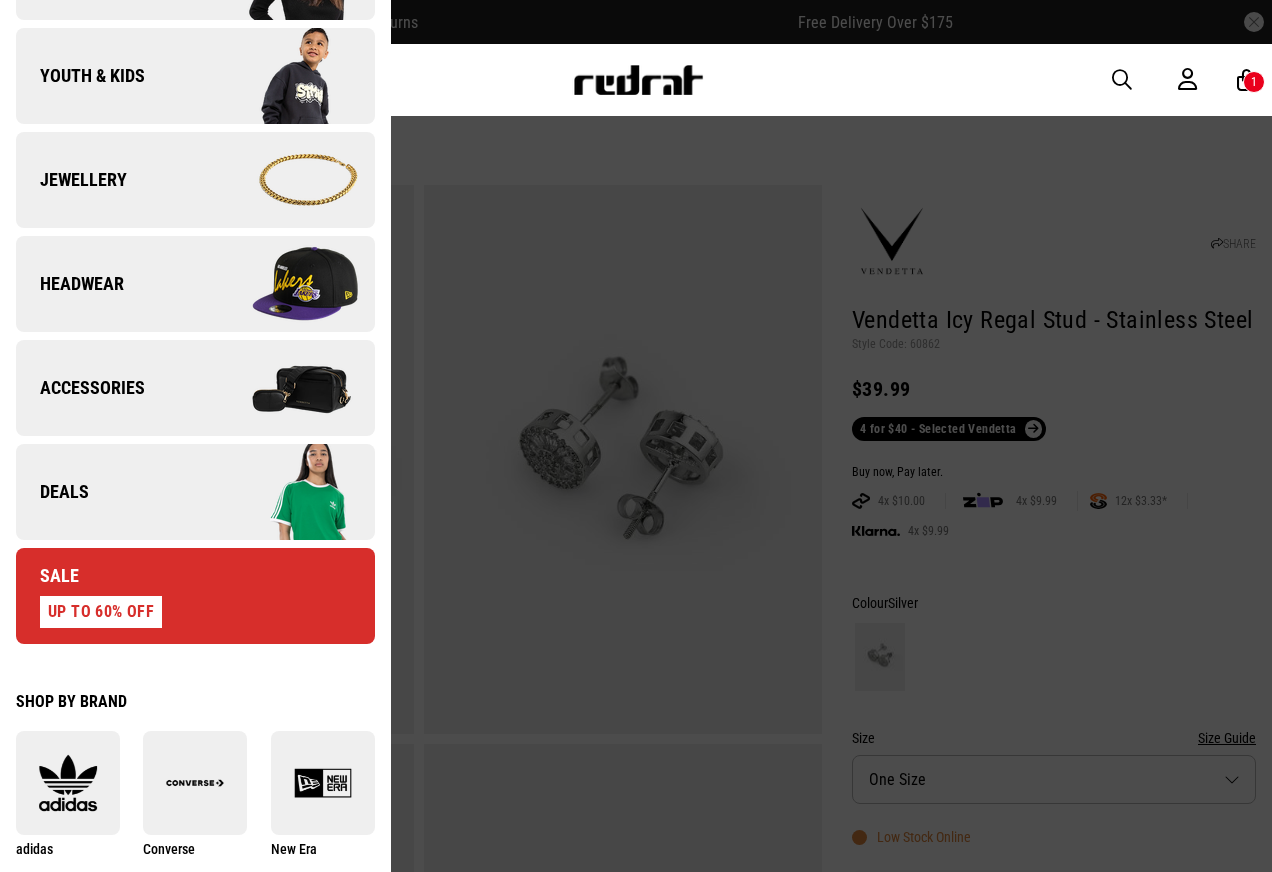 click at bounding box center [284, 180] 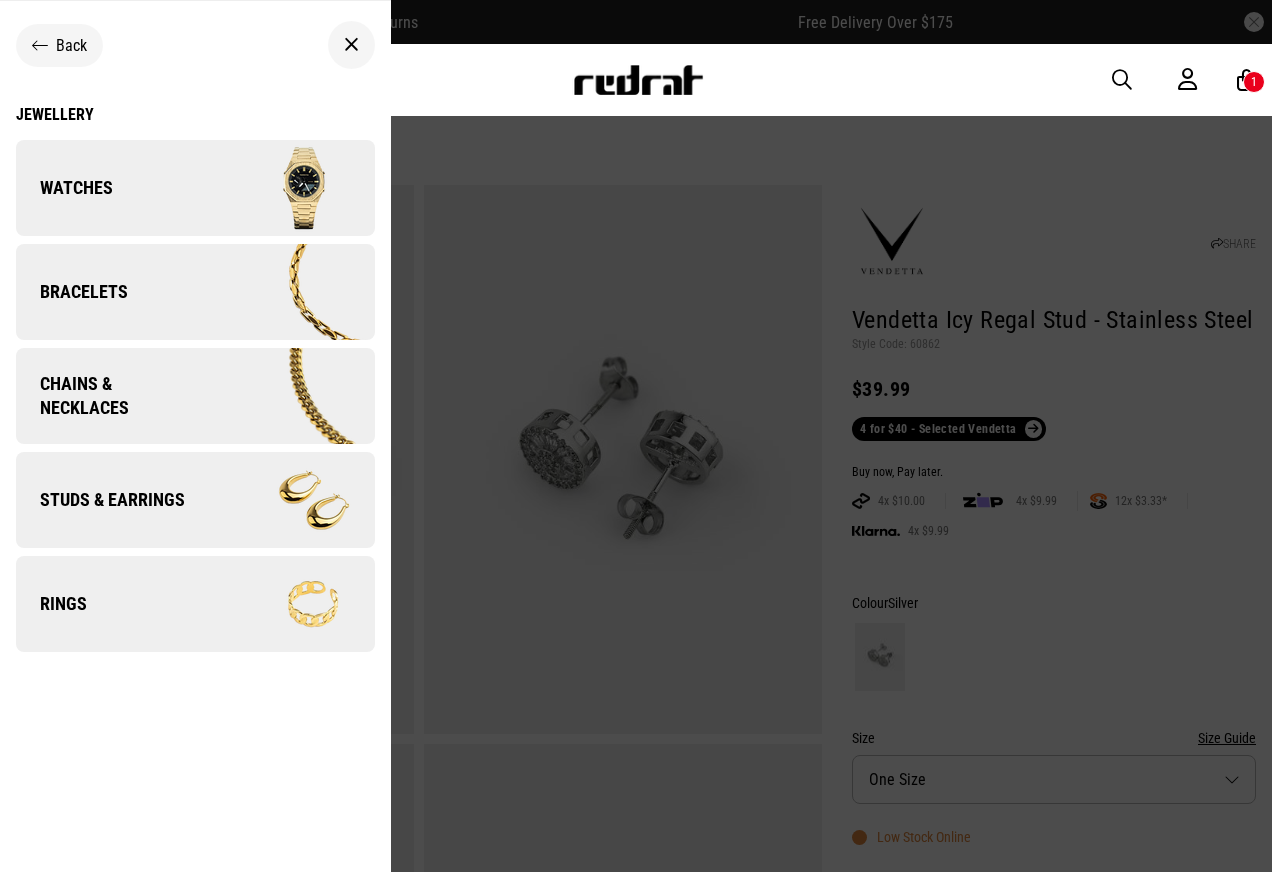 drag, startPoint x: 445, startPoint y: 142, endPoint x: 404, endPoint y: 113, distance: 50.219517 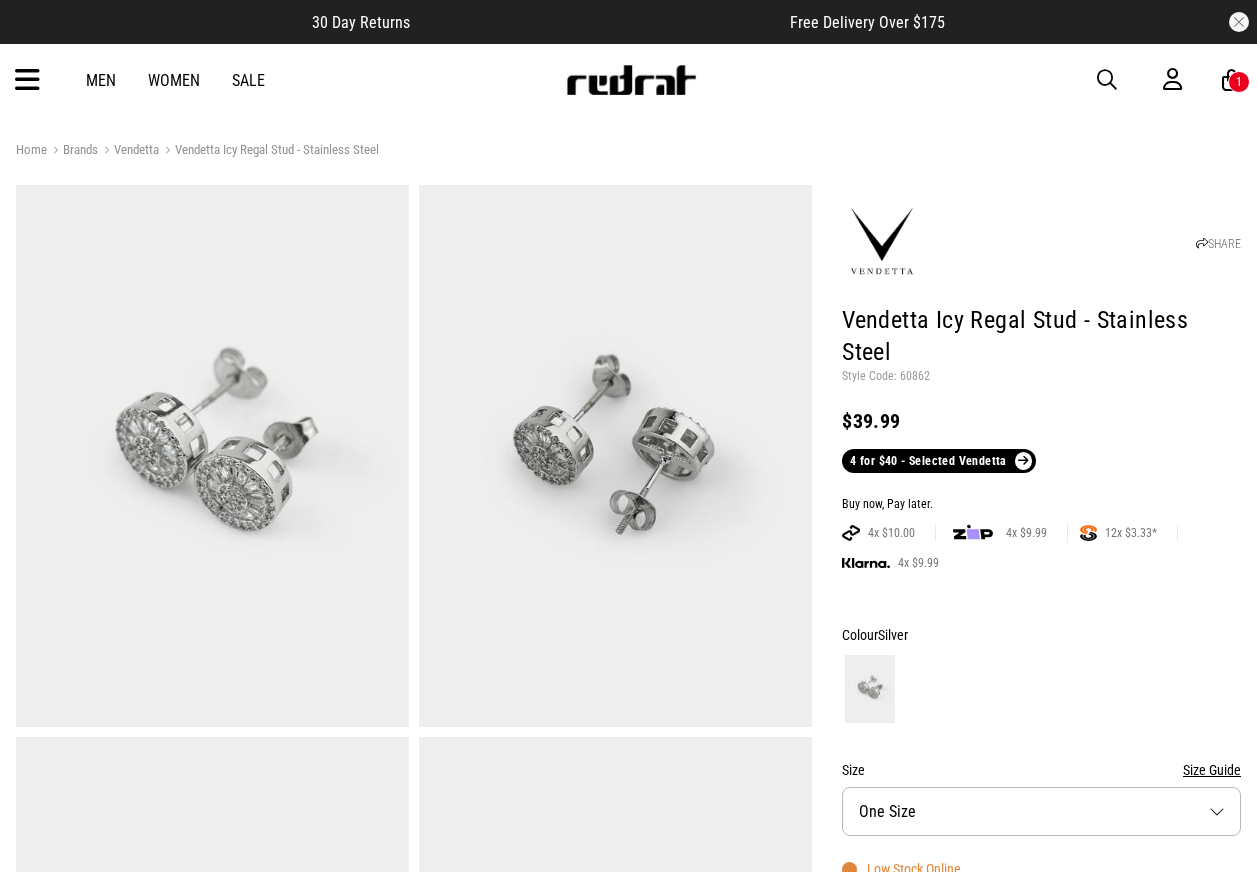 click at bounding box center [27, 80] 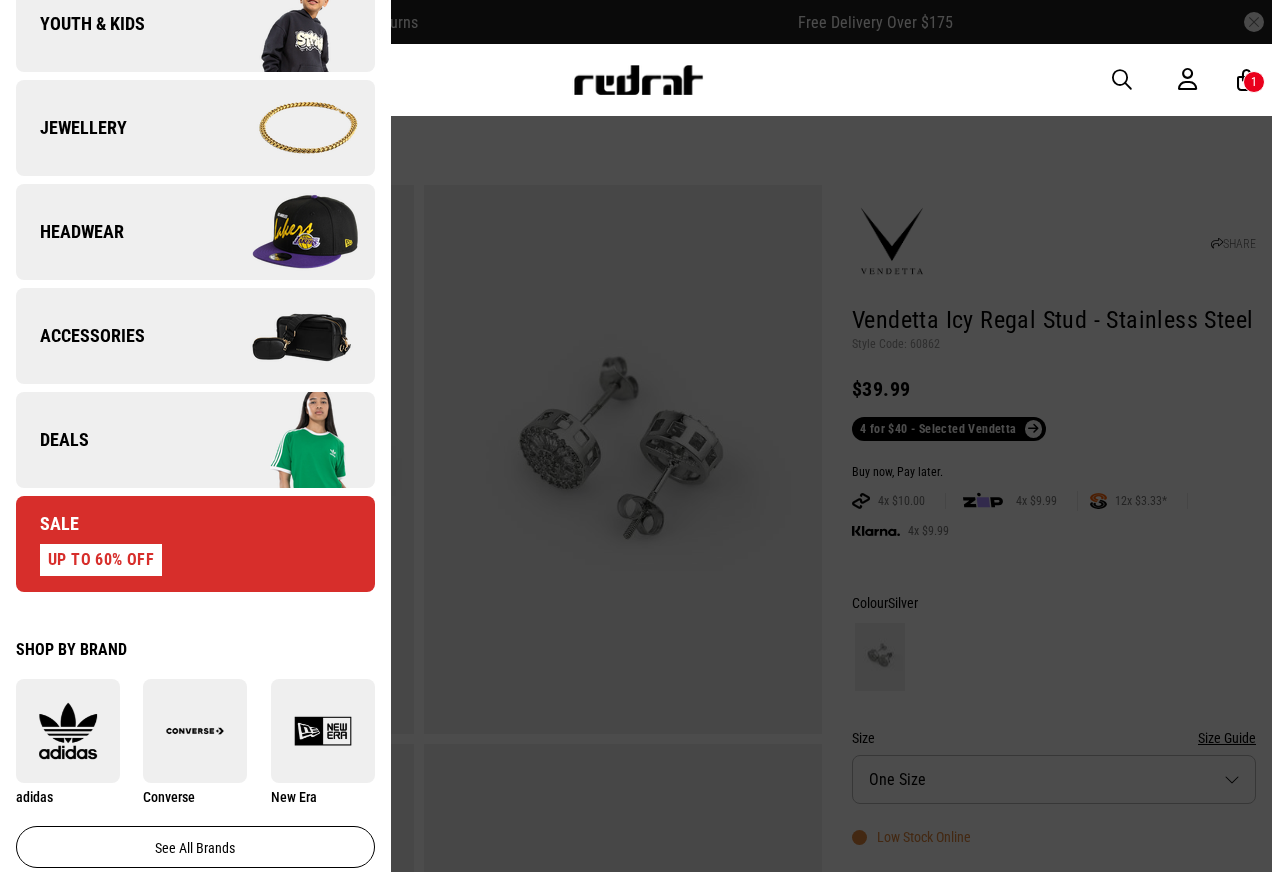 scroll, scrollTop: 800, scrollLeft: 0, axis: vertical 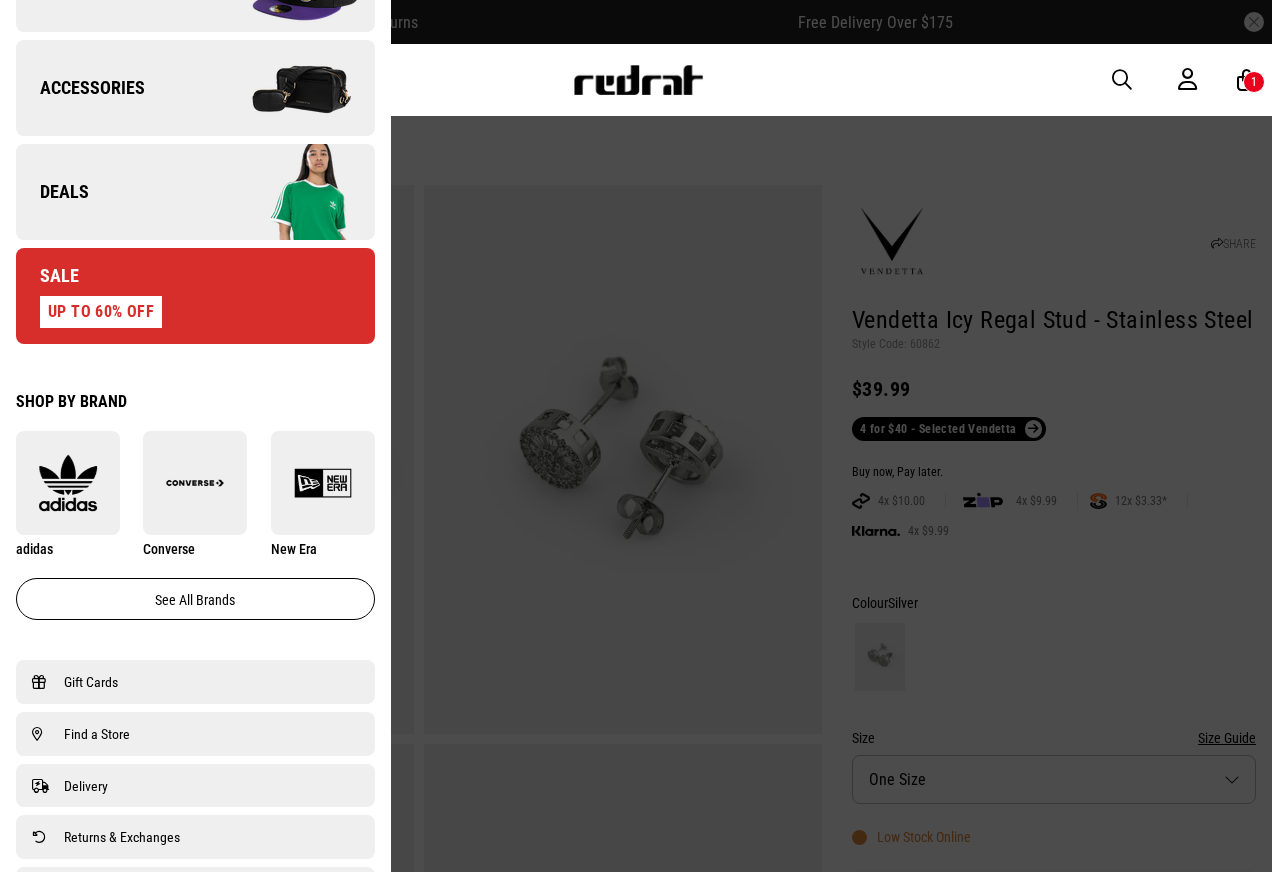 click on "Sale   UP TO 60% OFF" at bounding box center [195, 296] 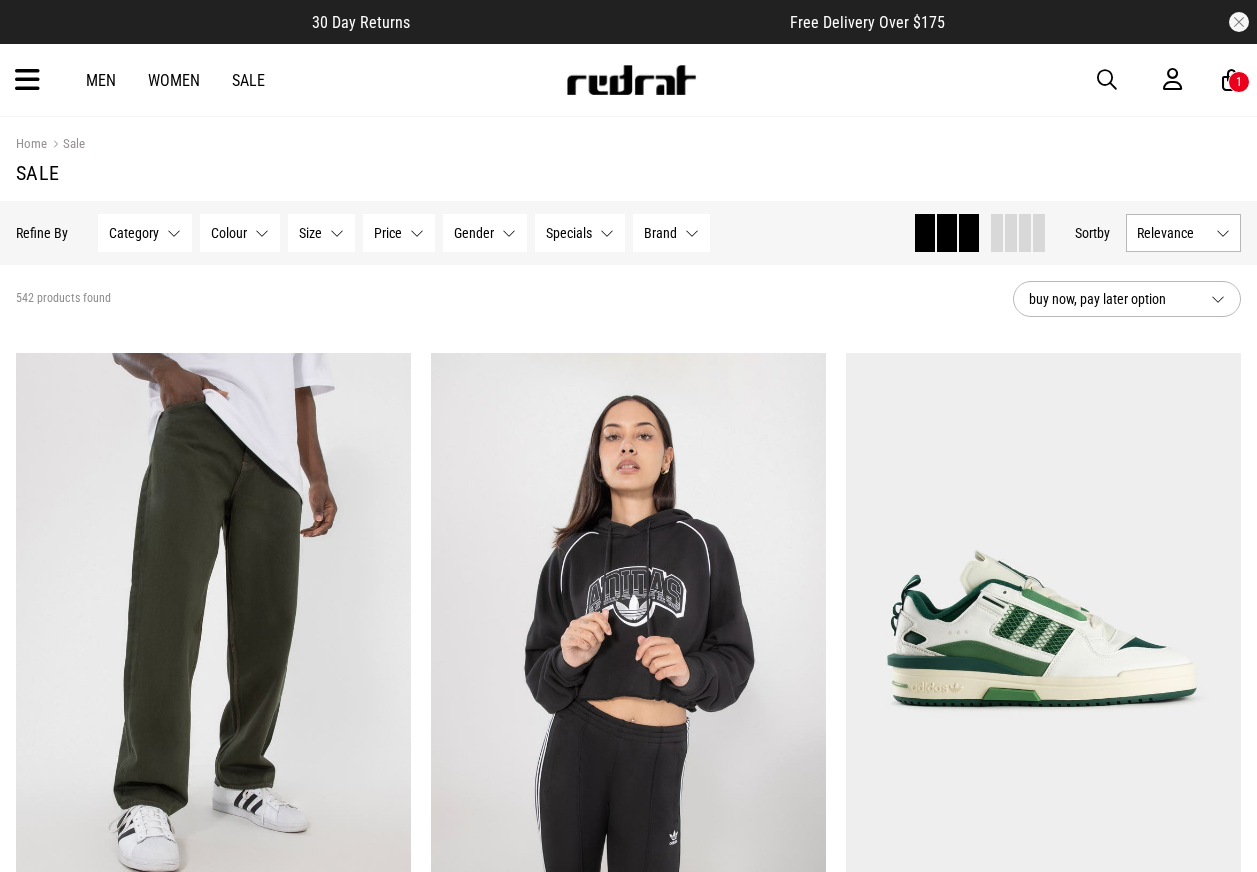 scroll, scrollTop: 0, scrollLeft: 0, axis: both 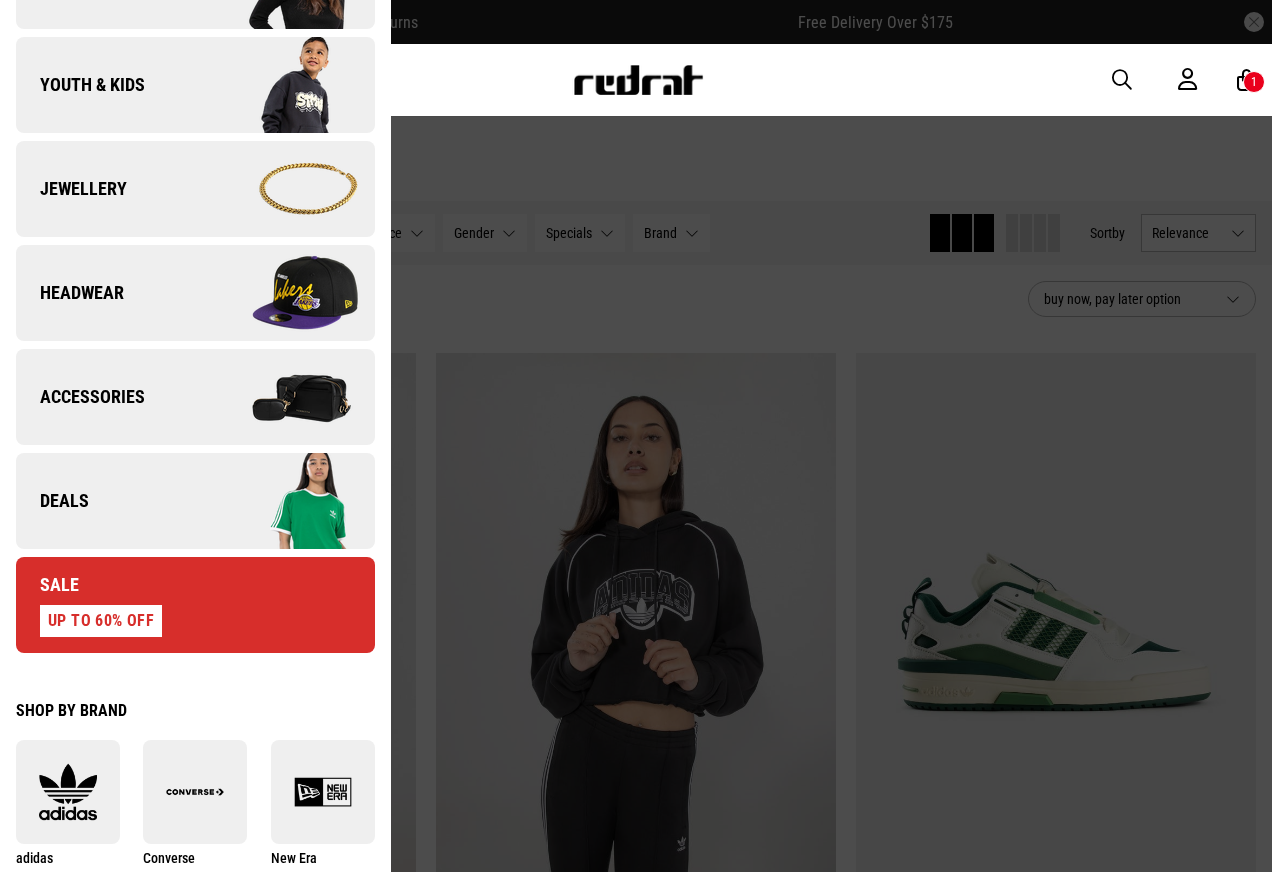 drag, startPoint x: 200, startPoint y: 496, endPoint x: 204, endPoint y: 484, distance: 12.649111 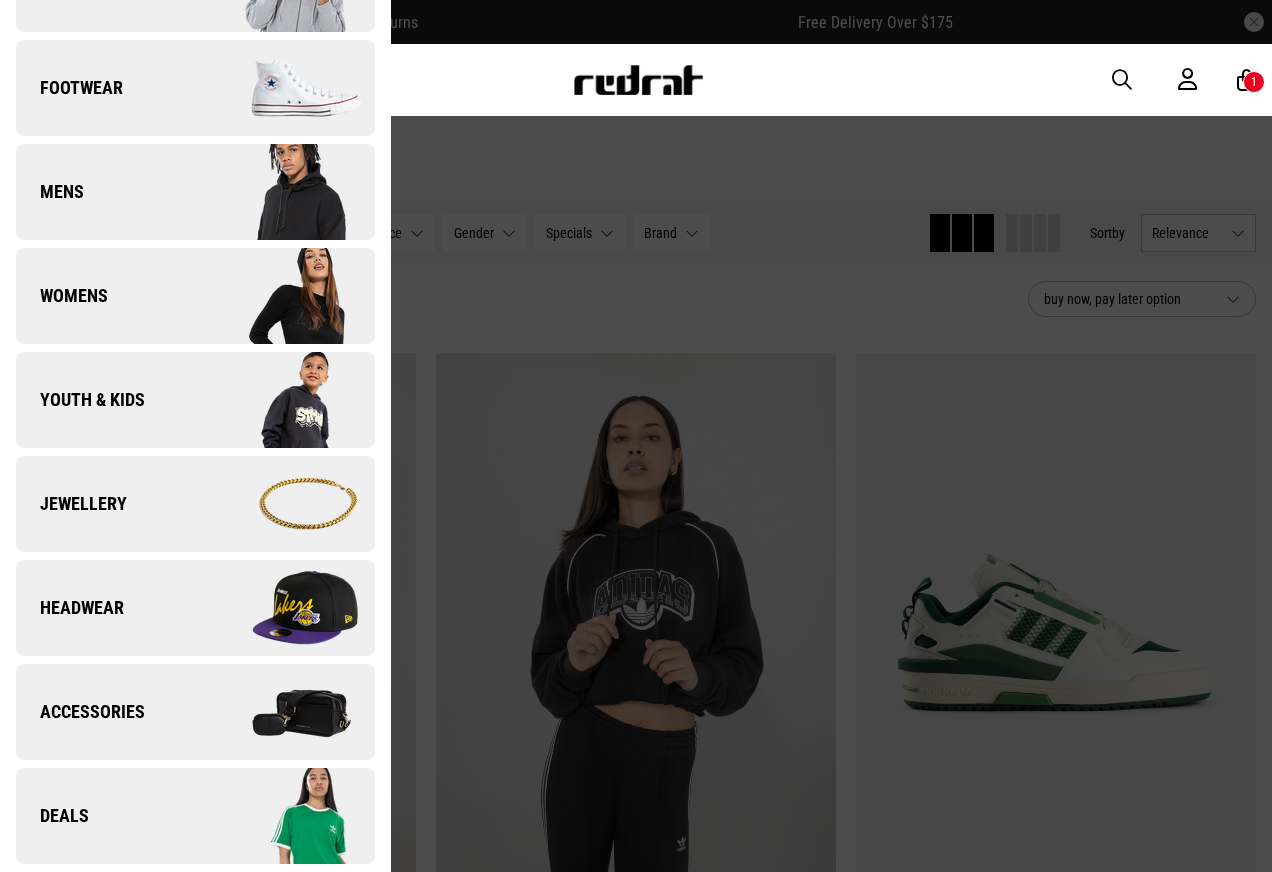 scroll, scrollTop: 0, scrollLeft: 0, axis: both 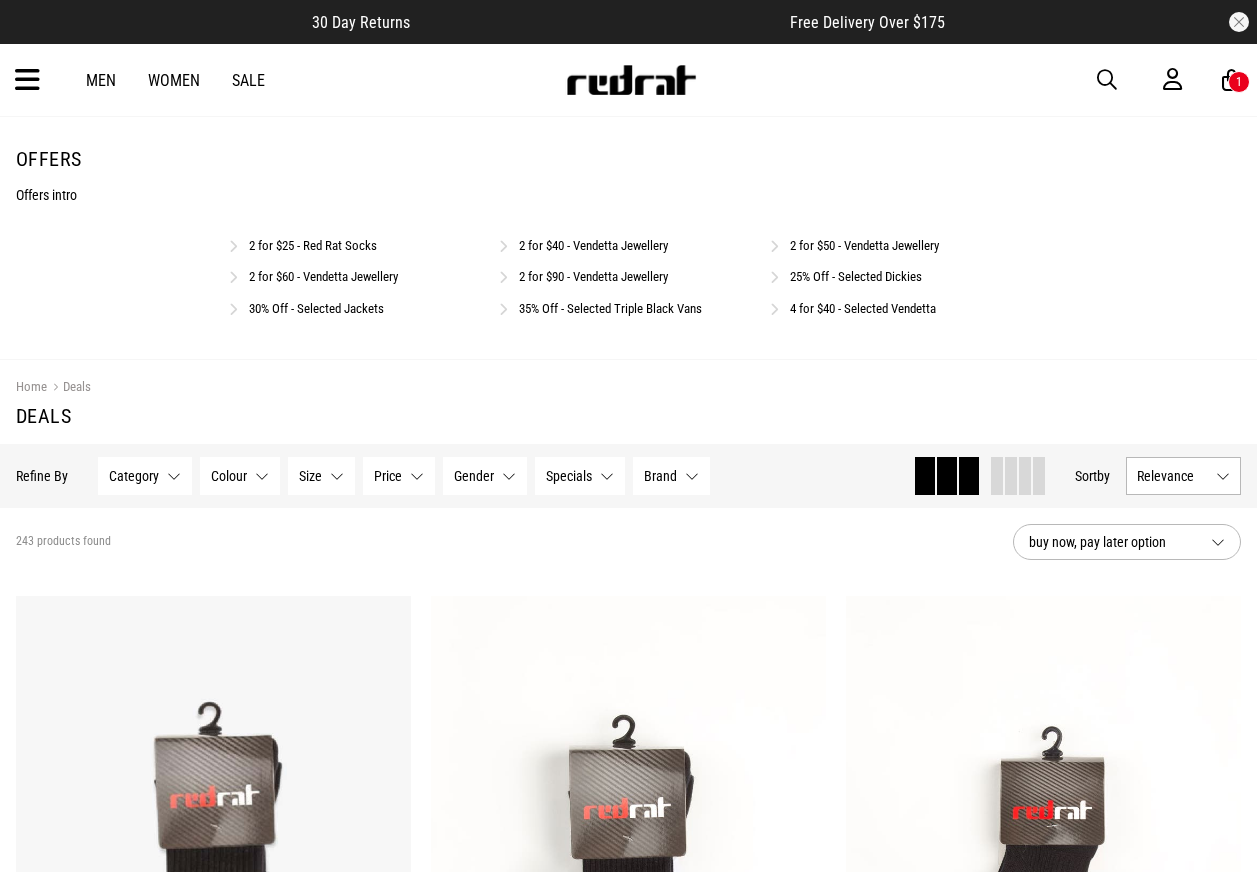 click on "4 for $40 - Selected Vendetta" at bounding box center [863, 308] 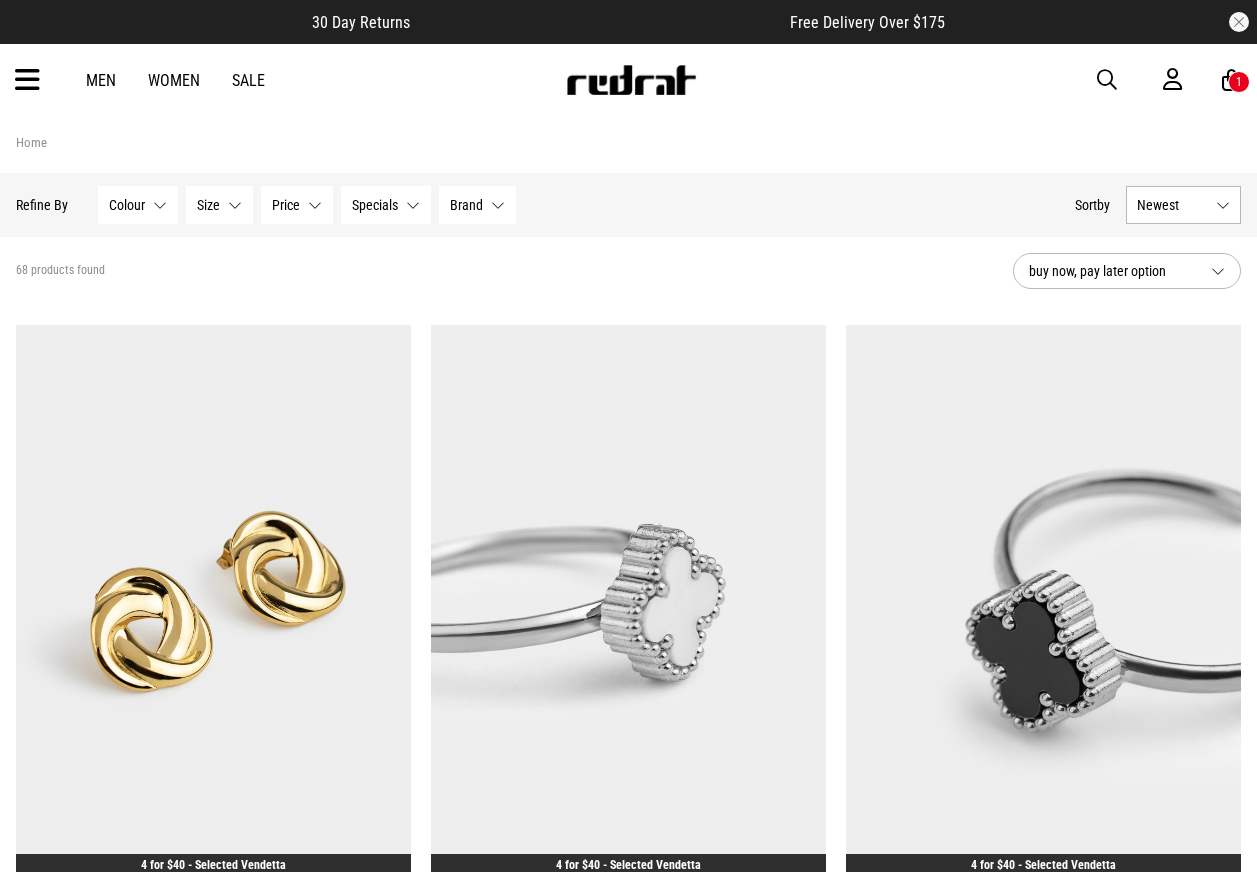 scroll, scrollTop: 0, scrollLeft: 0, axis: both 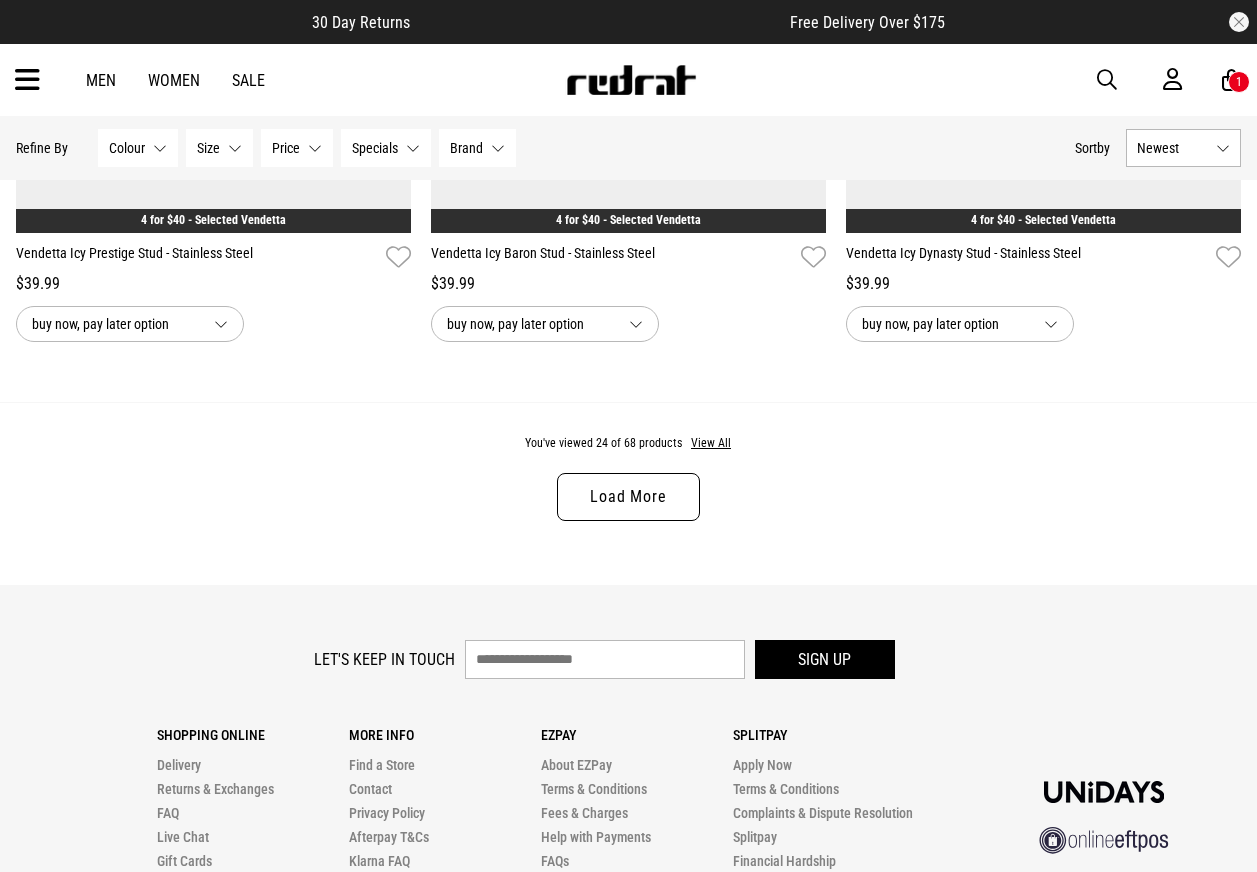 click on "You've viewed 24 of 68 products  View All   Load More" at bounding box center (628, 493) 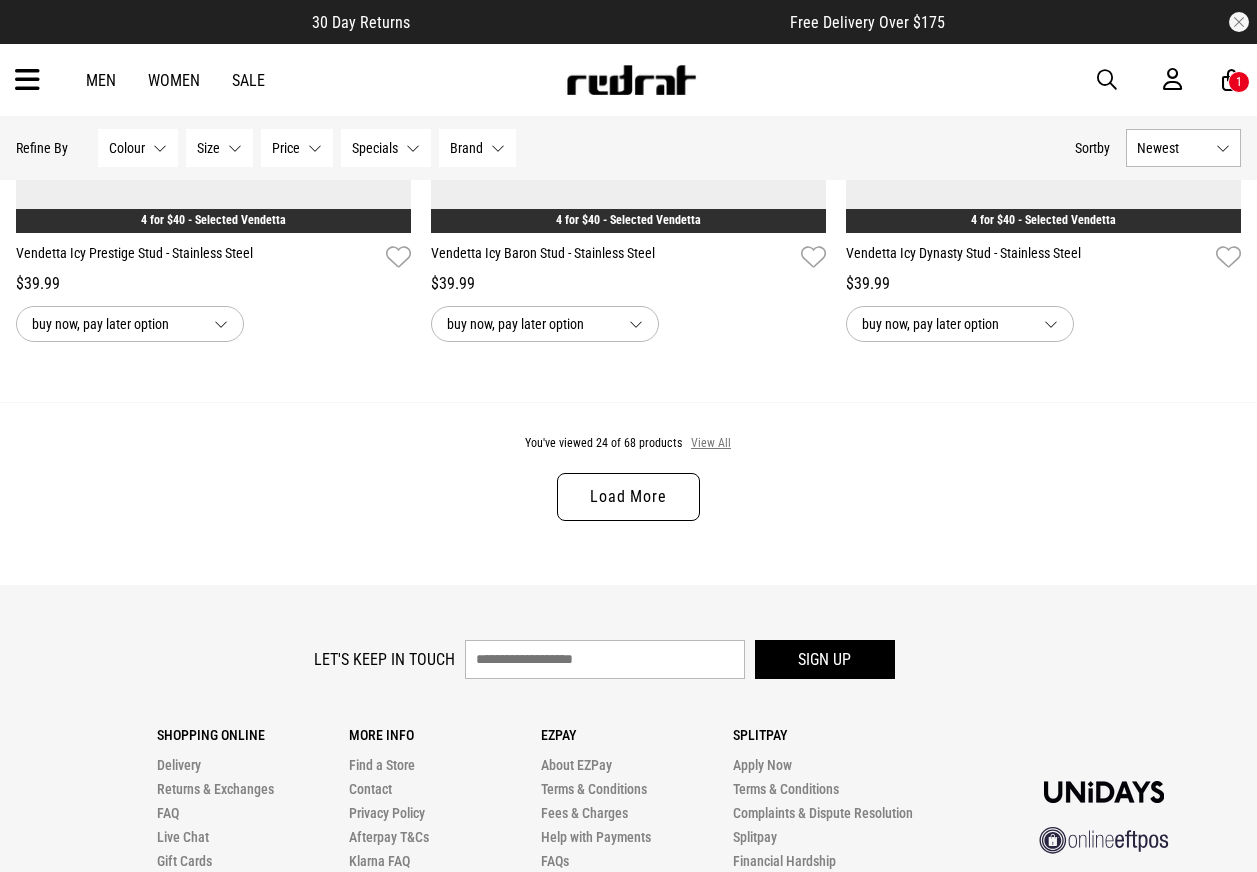 click on "View All" at bounding box center [711, 444] 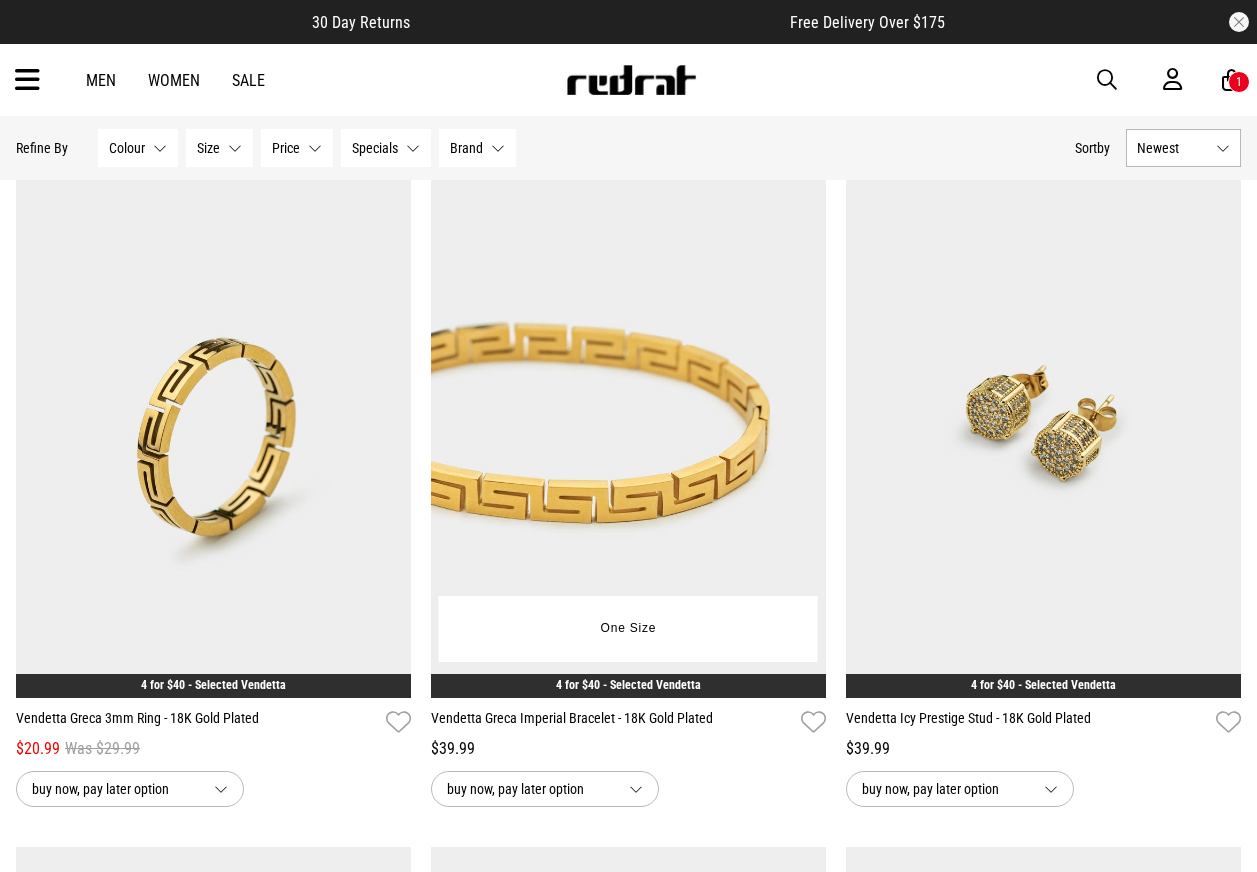 scroll, scrollTop: 8059, scrollLeft: 0, axis: vertical 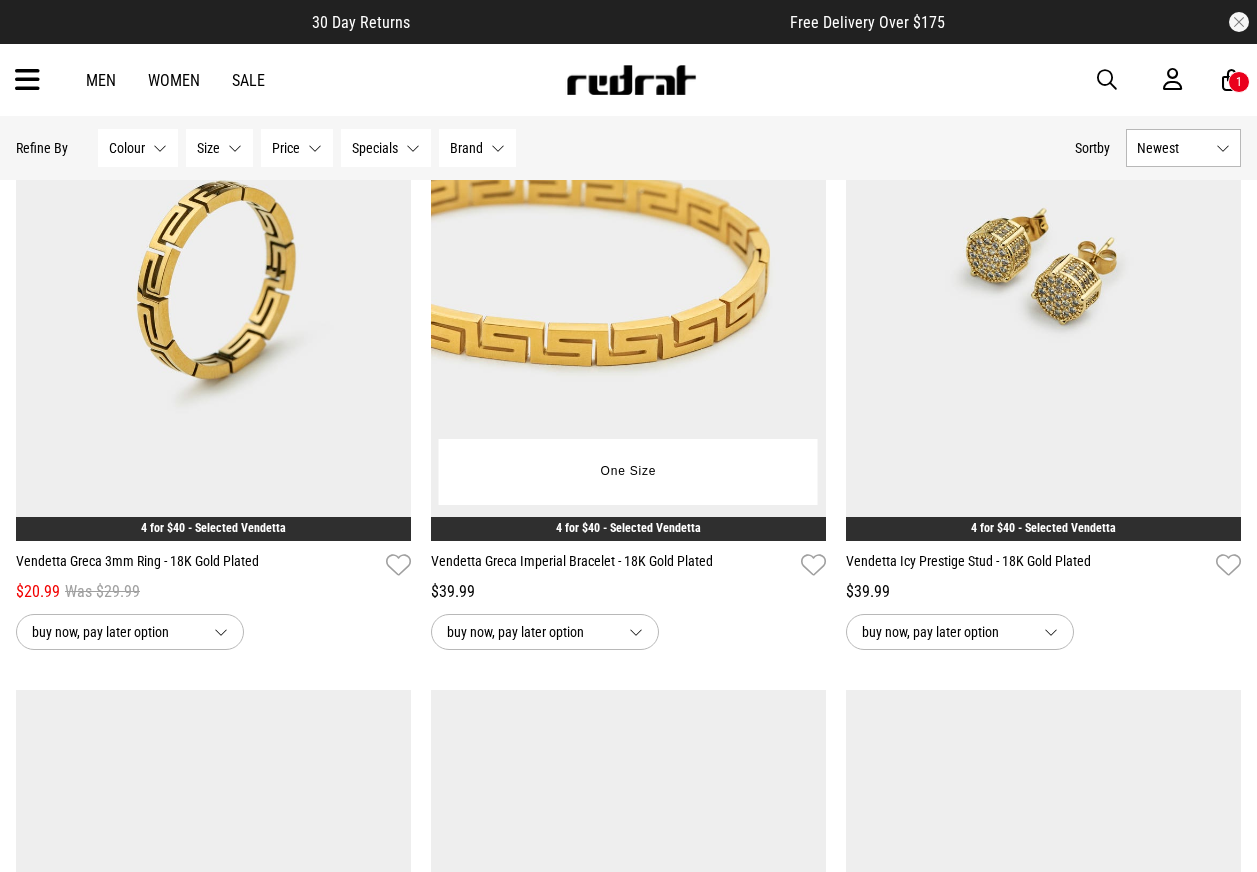click at bounding box center (628, 264) 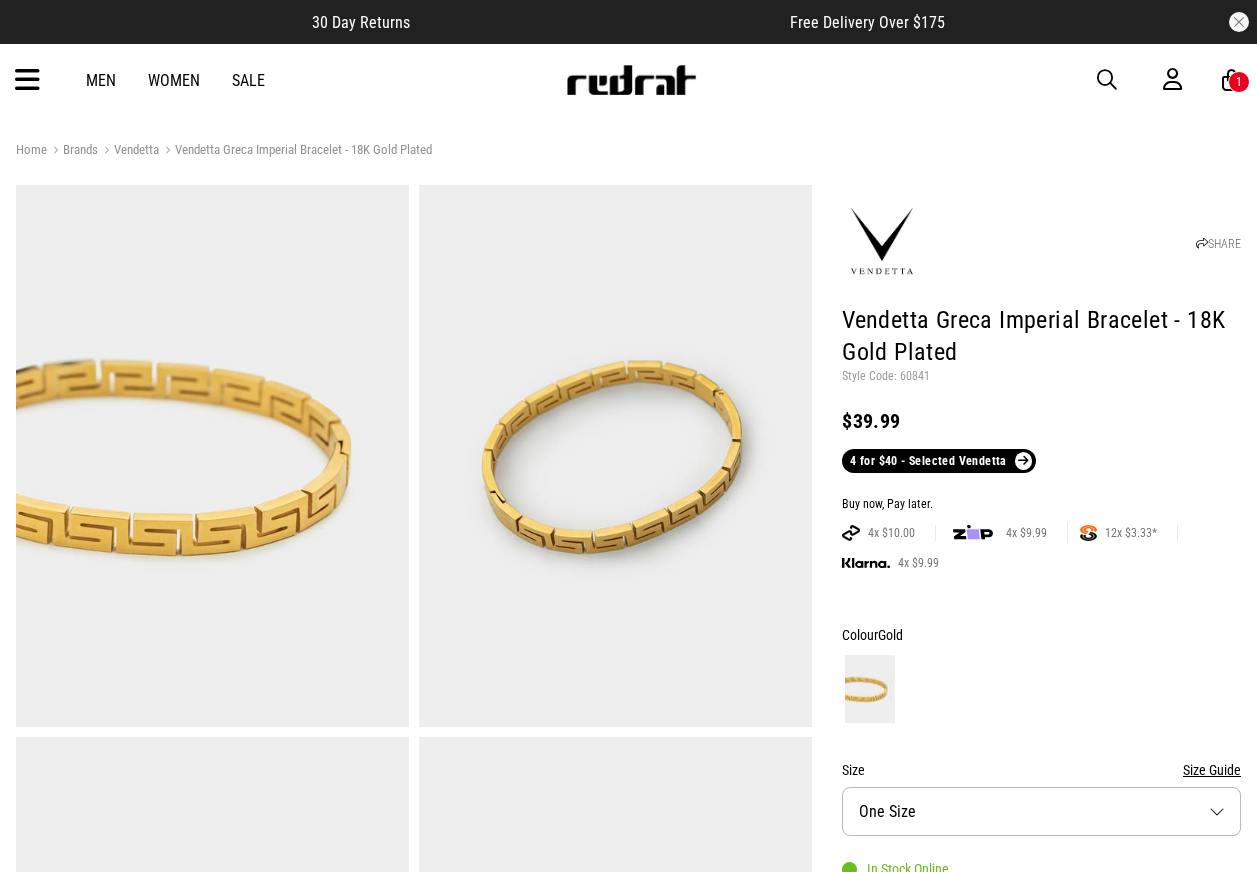 click on "Style Code: 60841" at bounding box center [1041, 377] 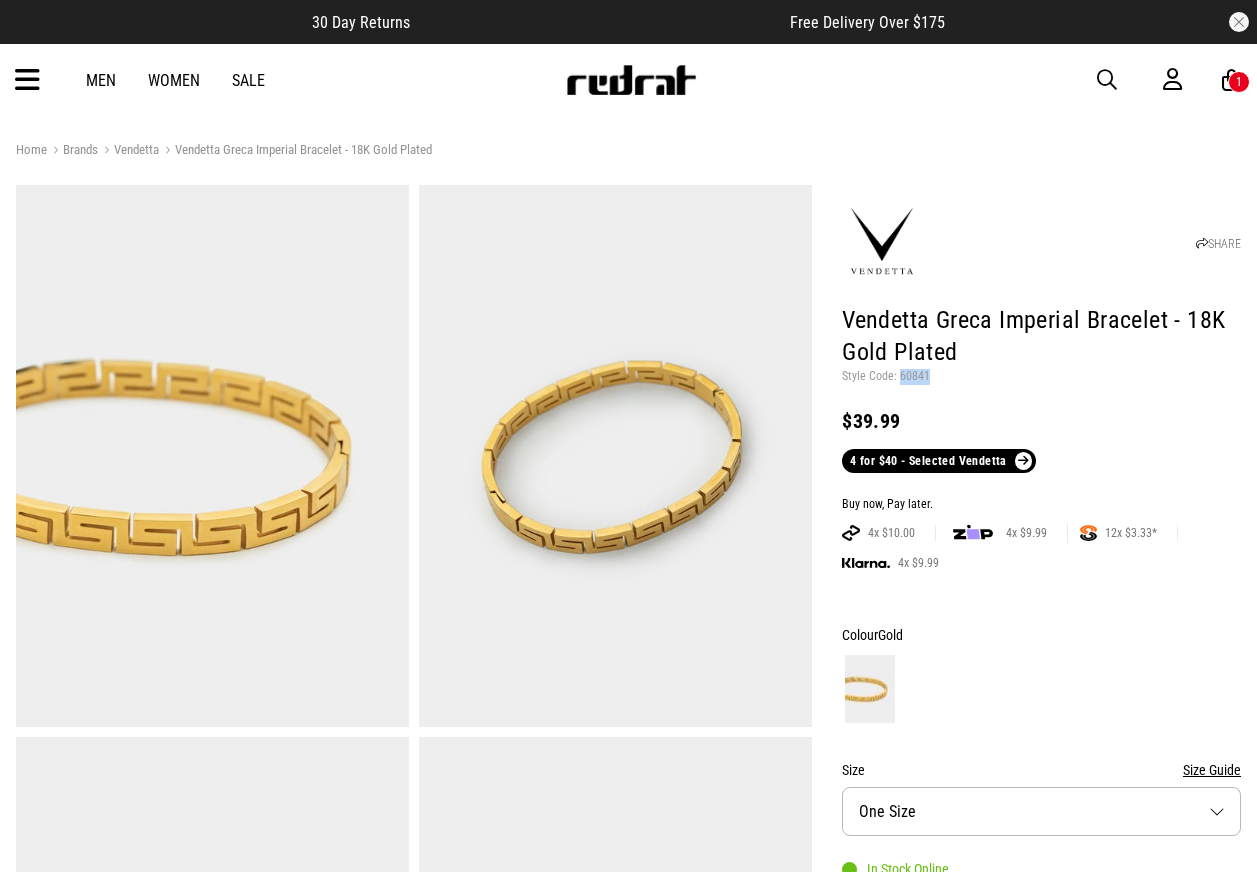 click on "Style Code: 60841" at bounding box center (1041, 377) 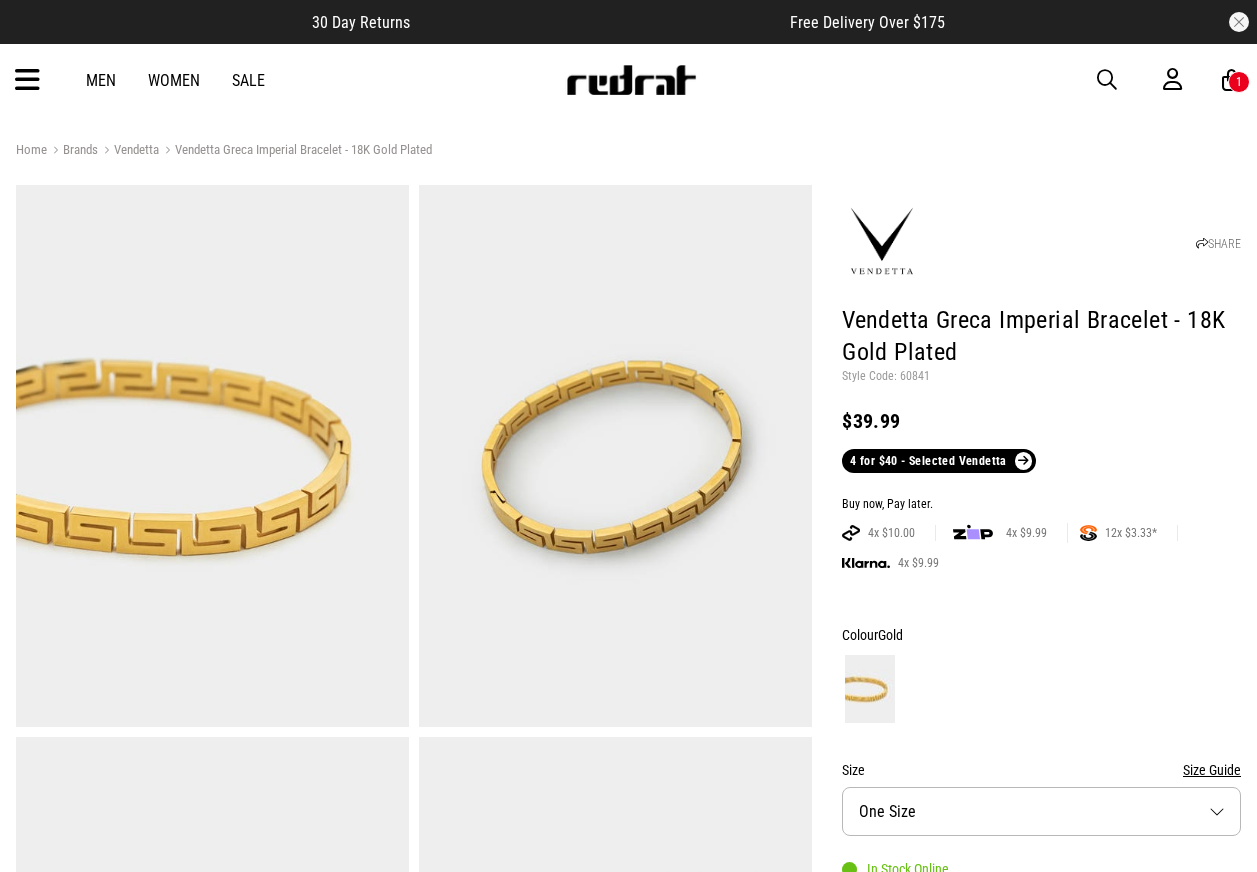 click on "Men   Women   Sale     Sign in     New       Back         Footwear       Back         Mens       Back         Womens       Back         Youth & Kids       Back         Jewellery       Back         Headwear       Back         Accessories       Back         Deals       Back         Sale   UP TO 60% OFF
Shop by Brand
adidas
Converse
New Era
See all brands     Gift Cards   Find a Store   Delivery   Returns & Exchanges   FAQ   Contact Us
Payment Options Only at Red Rat
Let's keep in touch
Back
1" at bounding box center (628, 80) 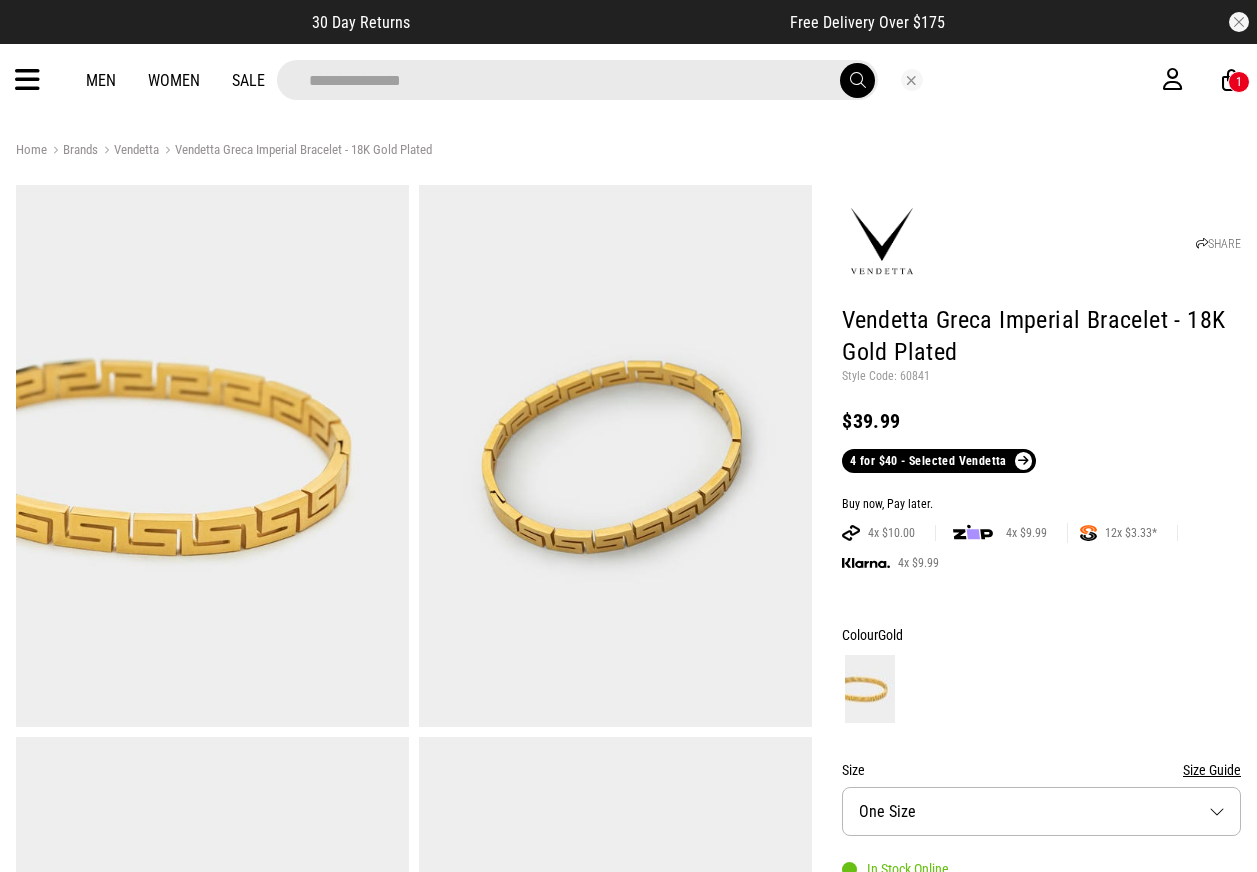 type on "**********" 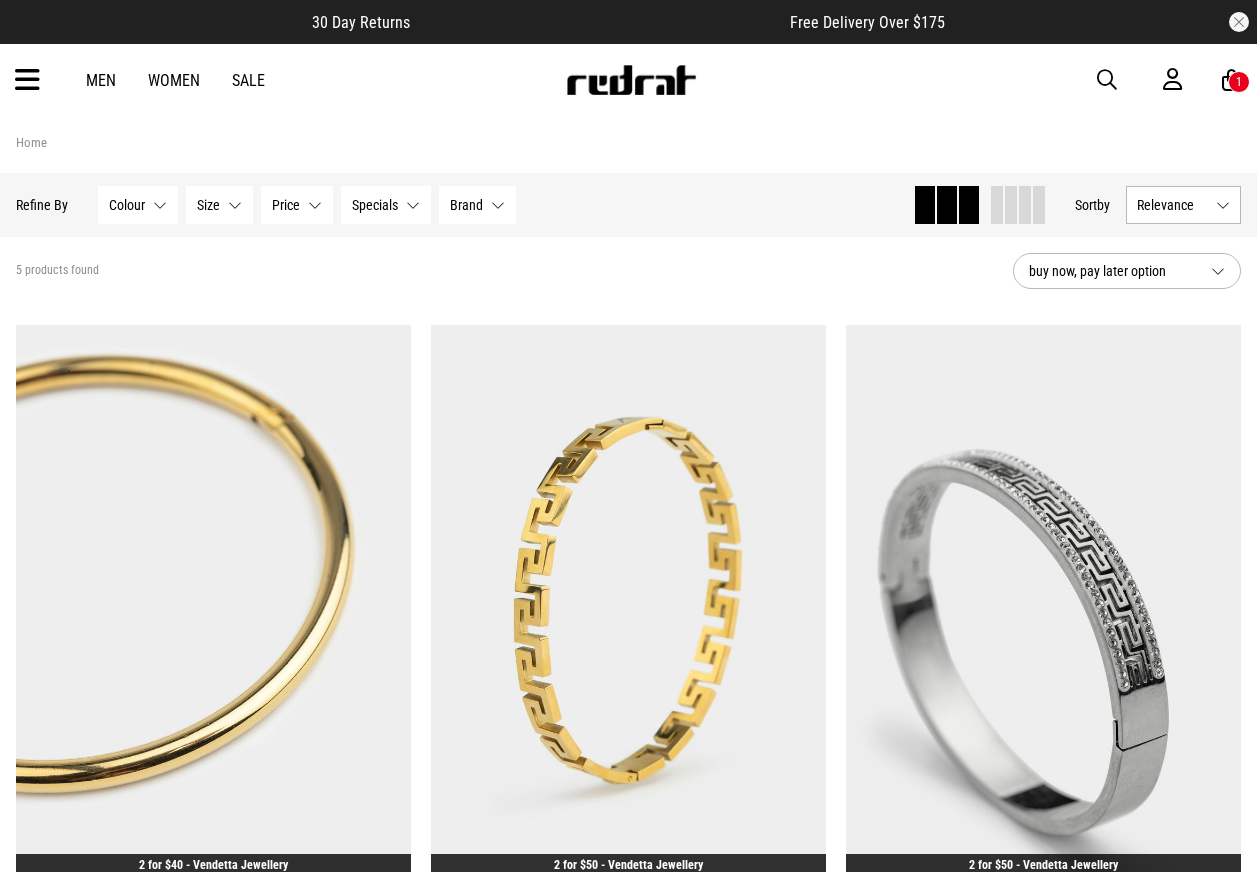 scroll, scrollTop: 0, scrollLeft: 0, axis: both 